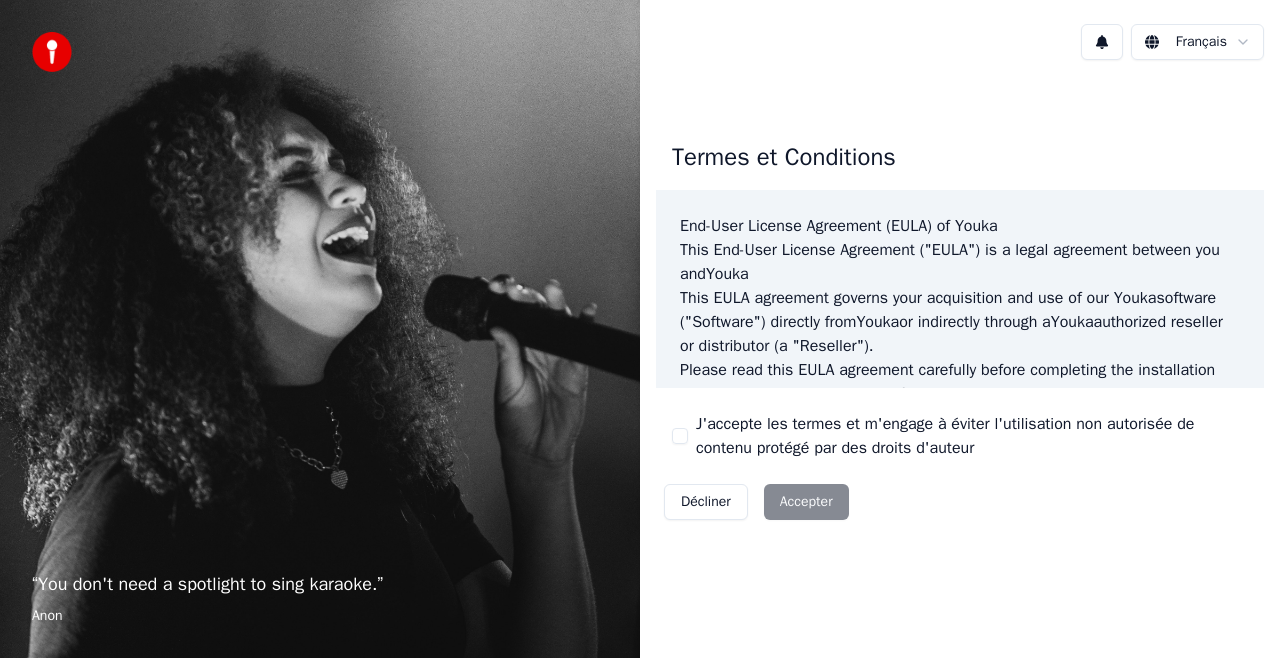 scroll, scrollTop: 0, scrollLeft: 0, axis: both 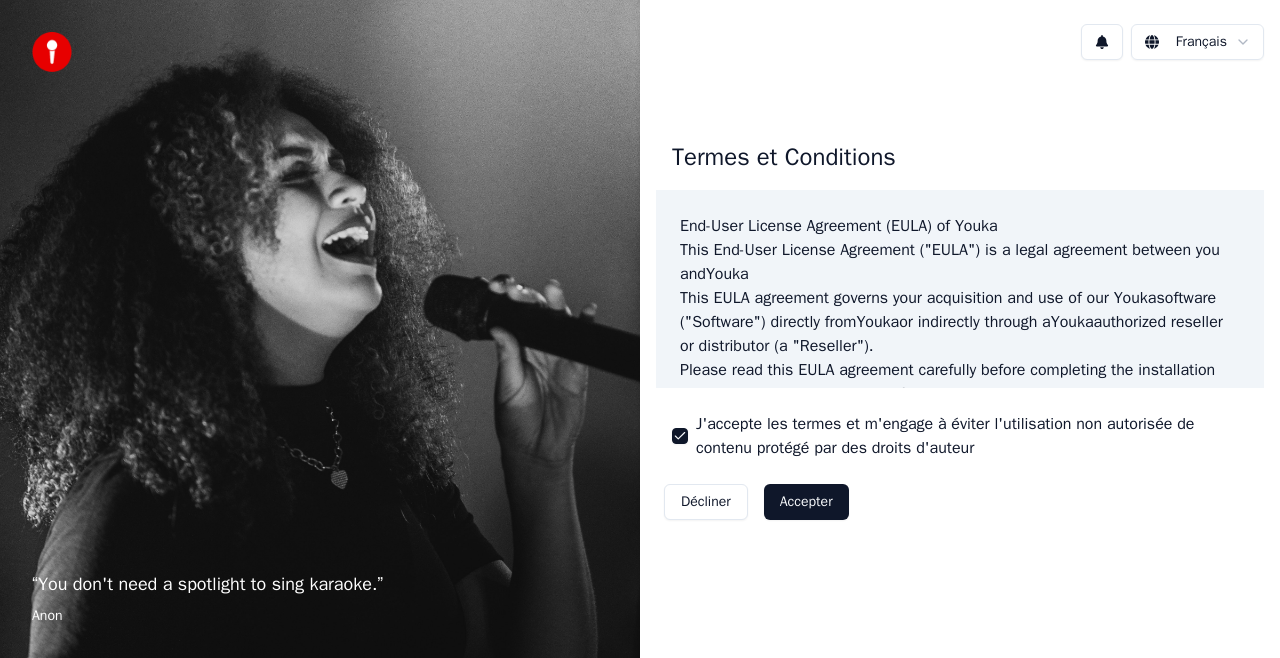 click on "Accepter" at bounding box center (806, 502) 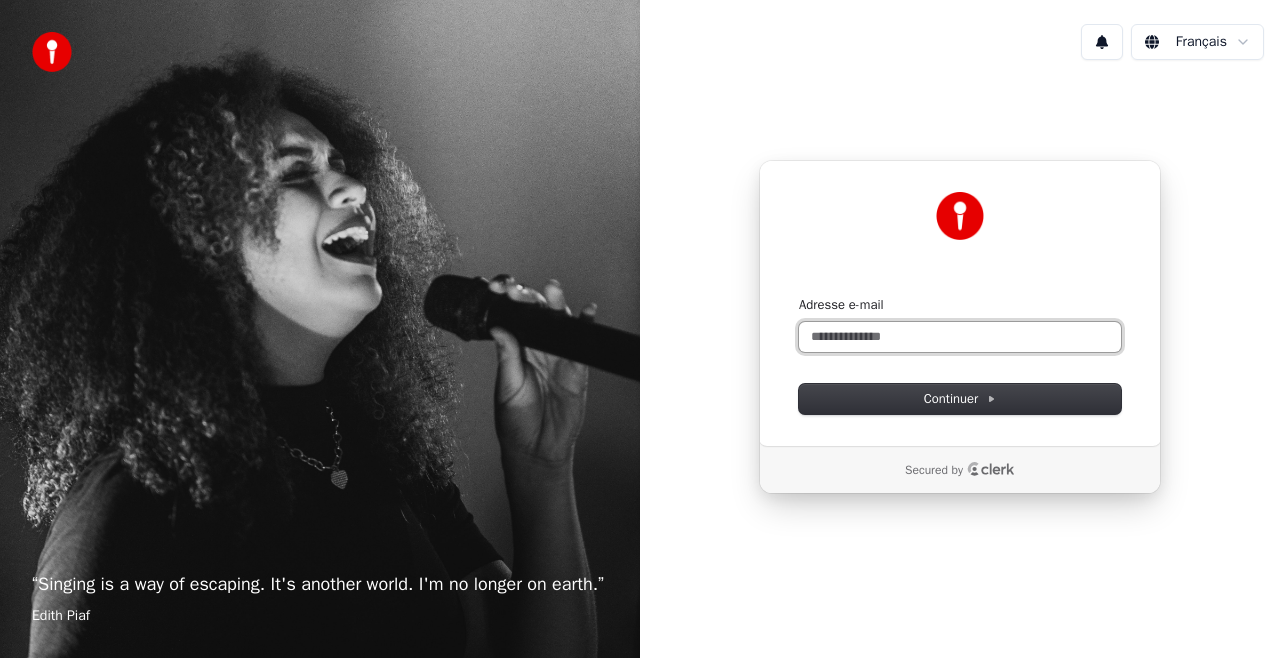 click on "Adresse e-mail" at bounding box center (960, 337) 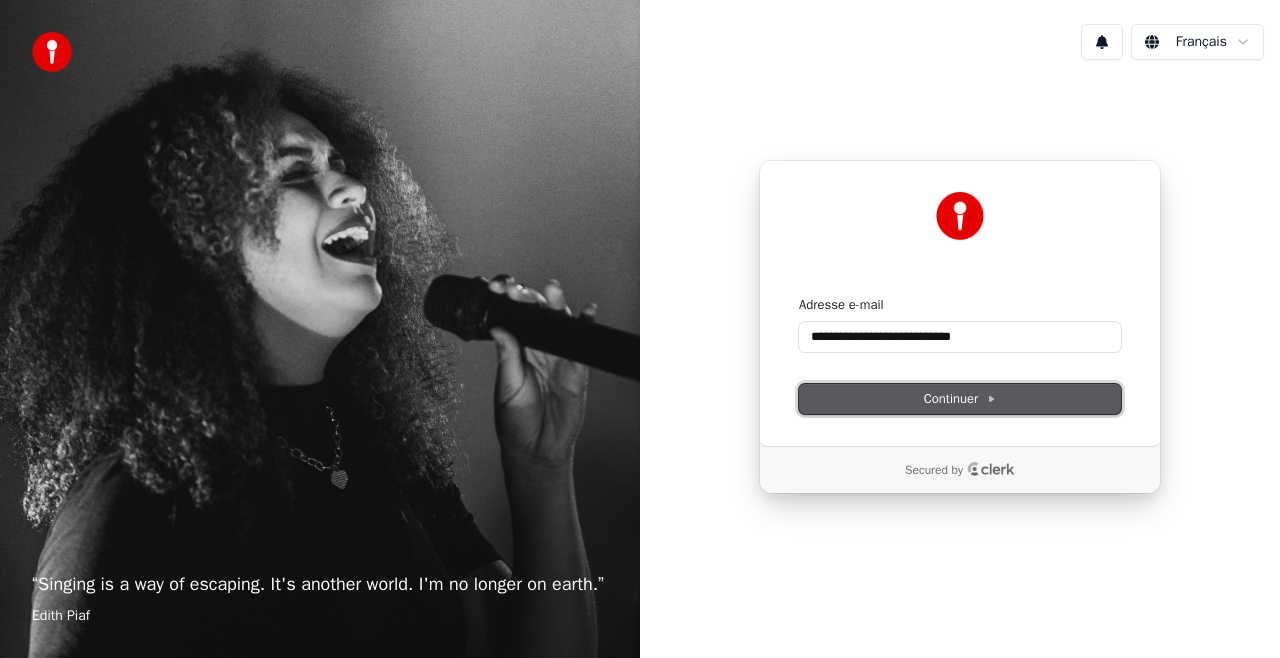 click on "Continuer" at bounding box center (960, 399) 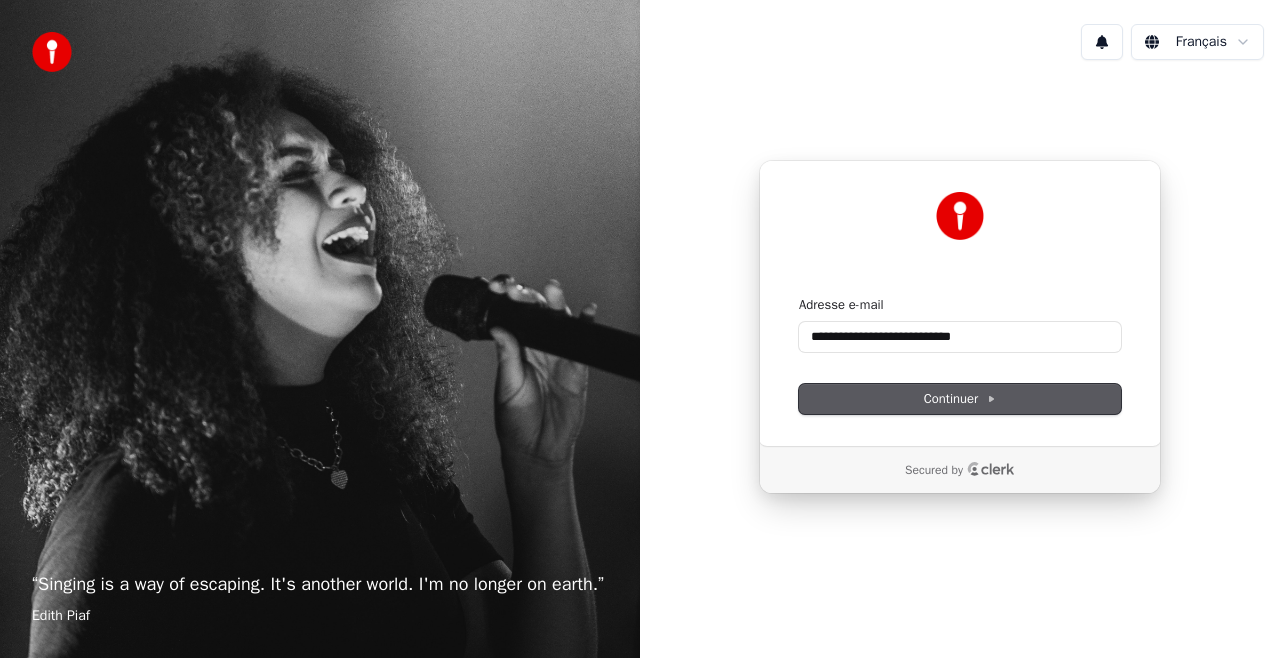 type on "**********" 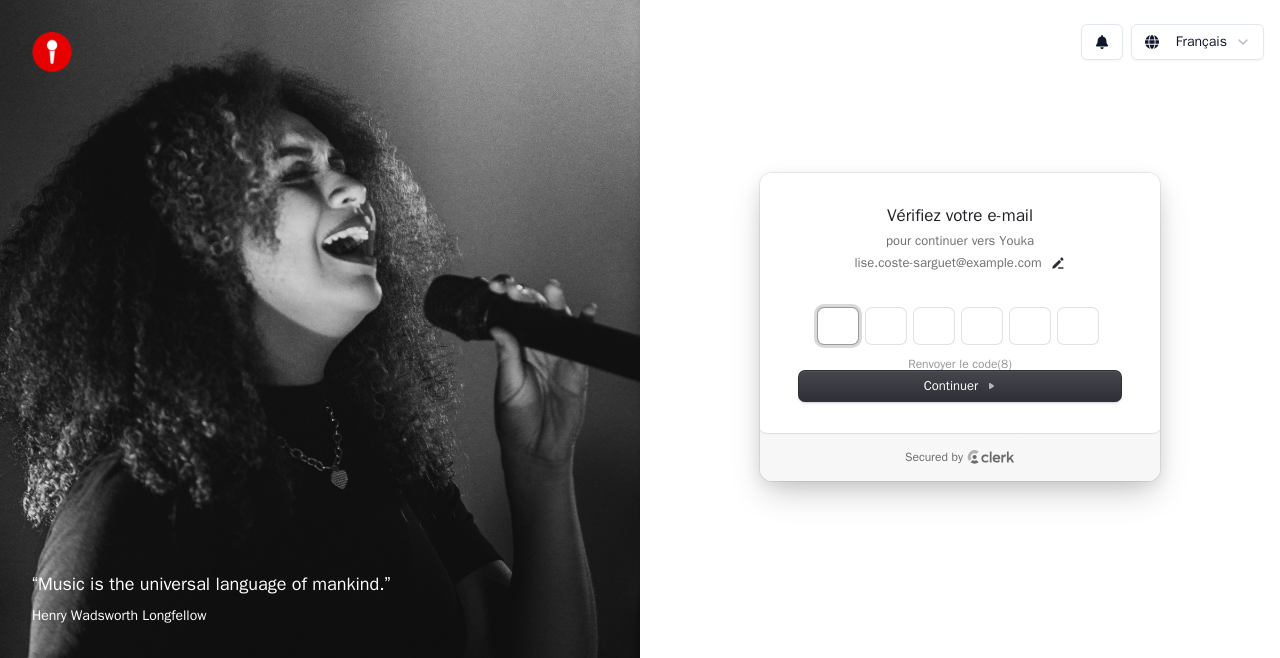 type on "*" 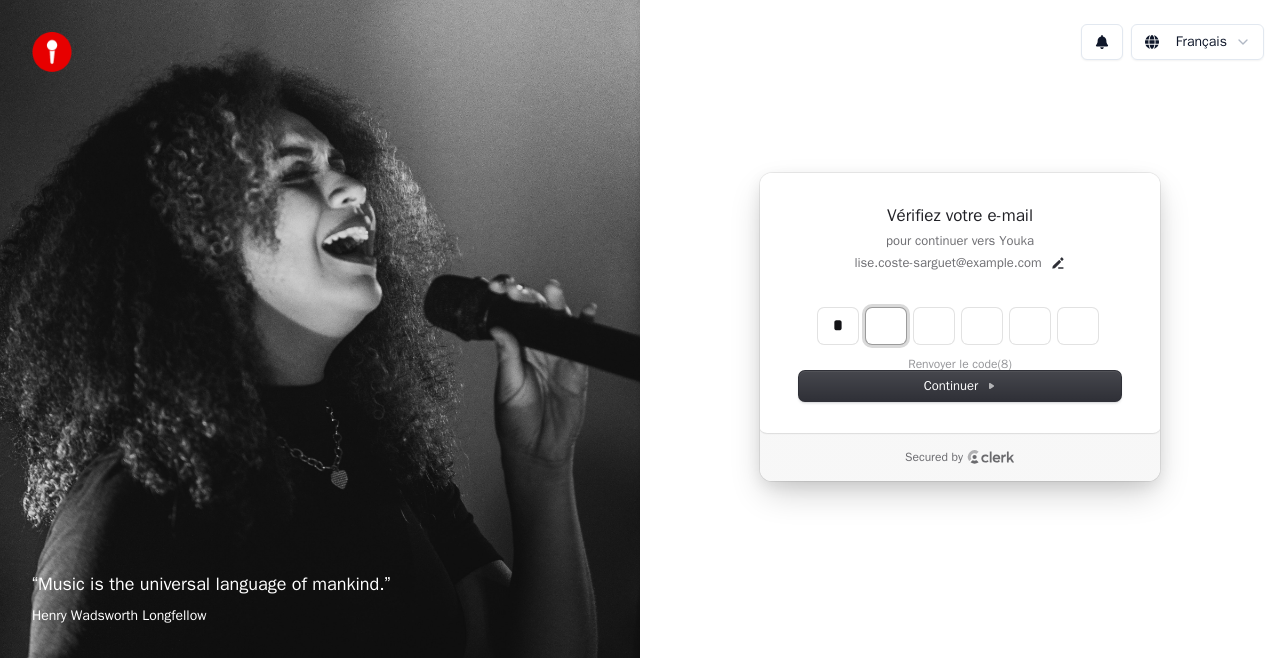 type on "*" 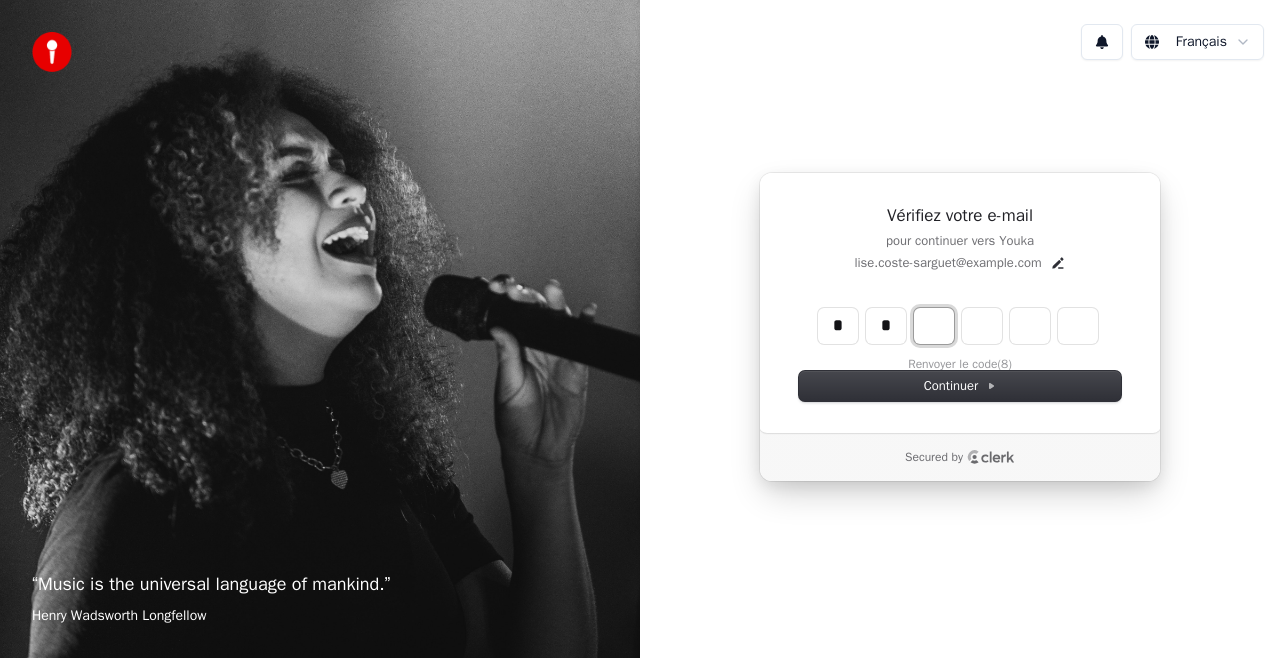 type on "**" 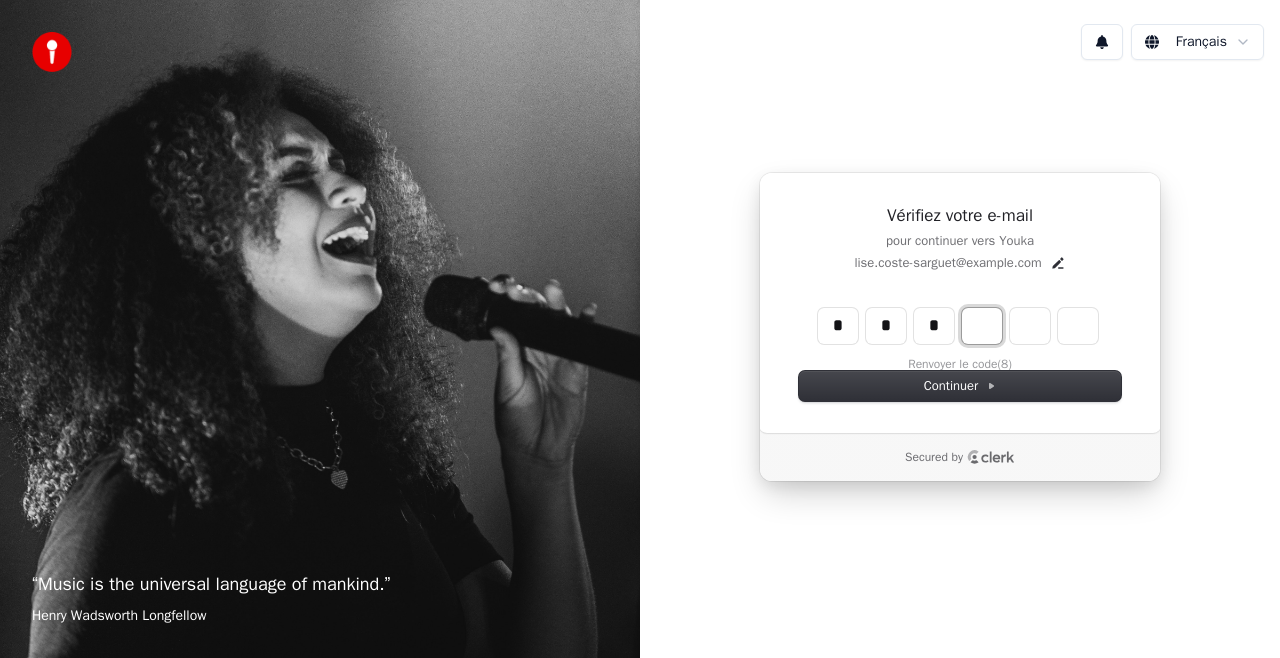 type on "***" 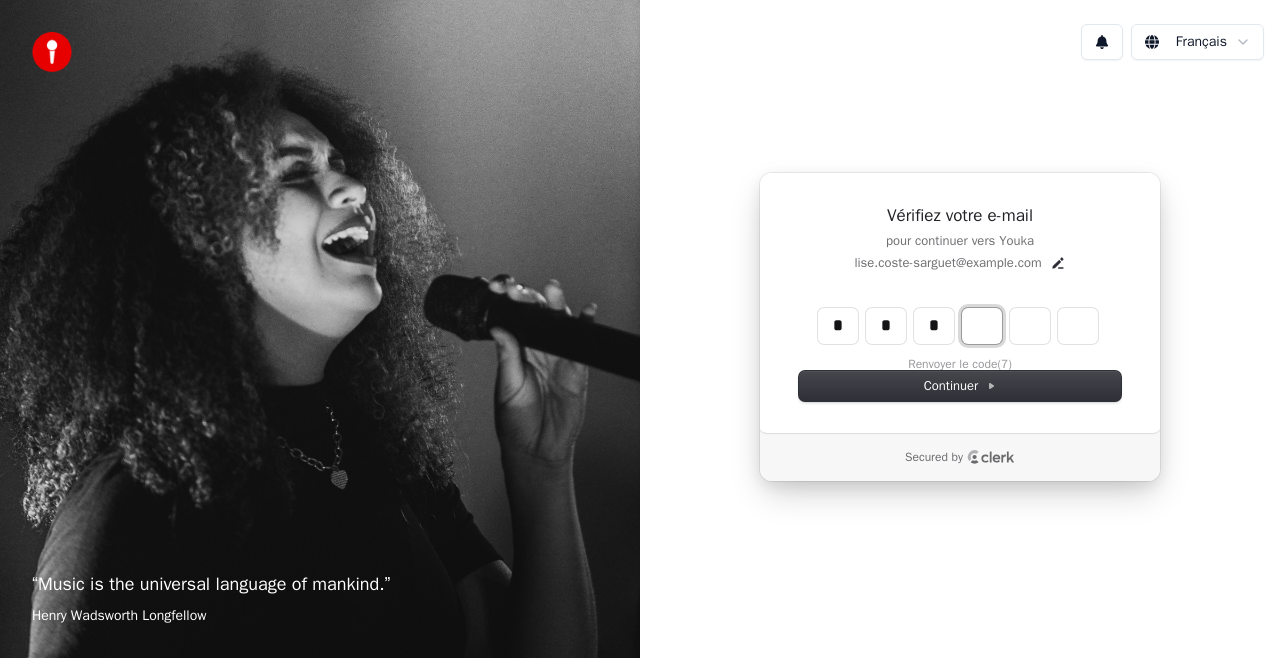 type on "*" 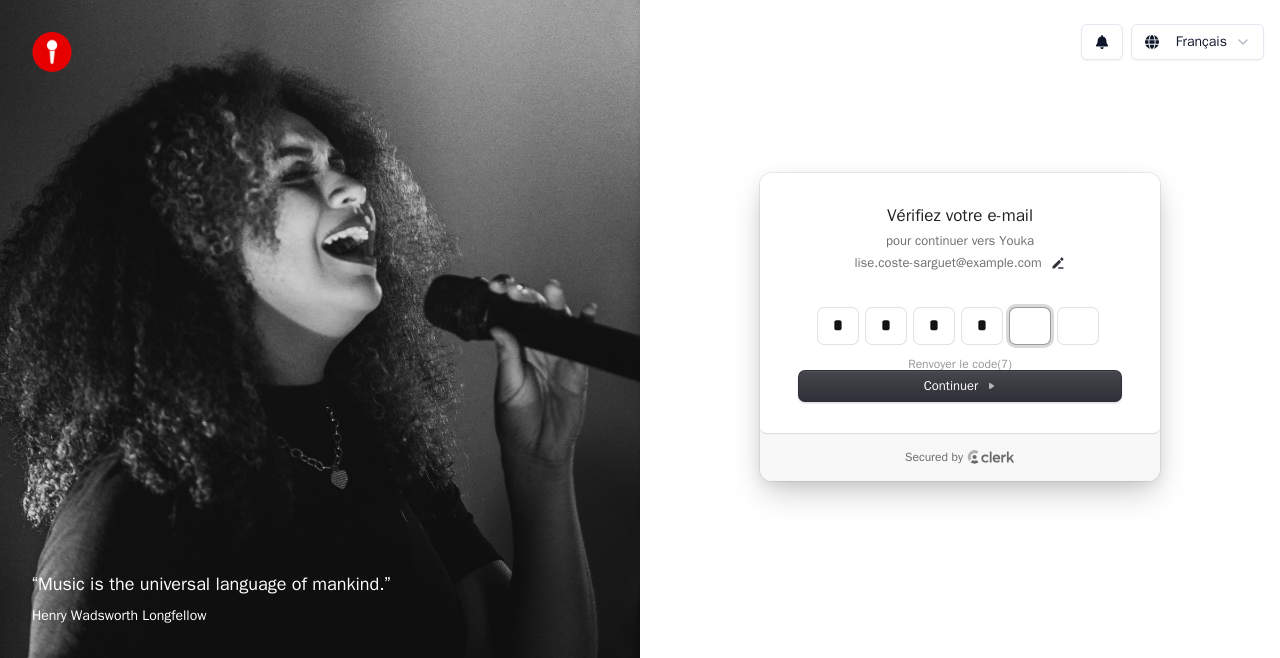 type on "****" 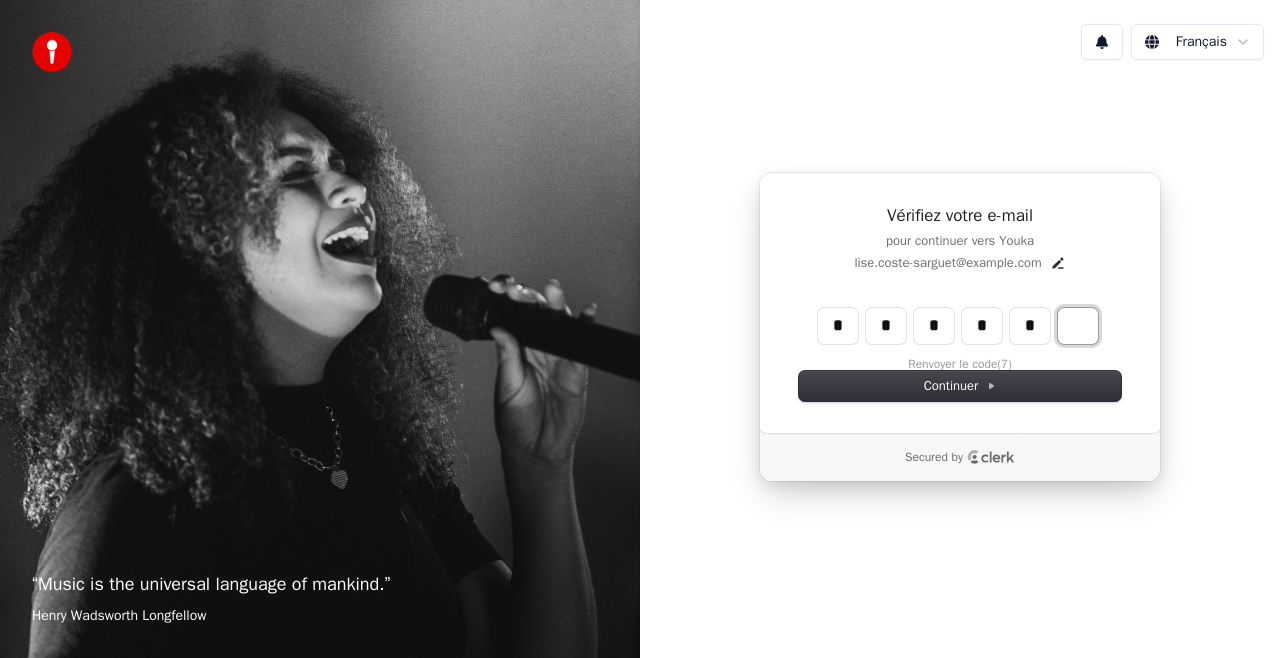type on "******" 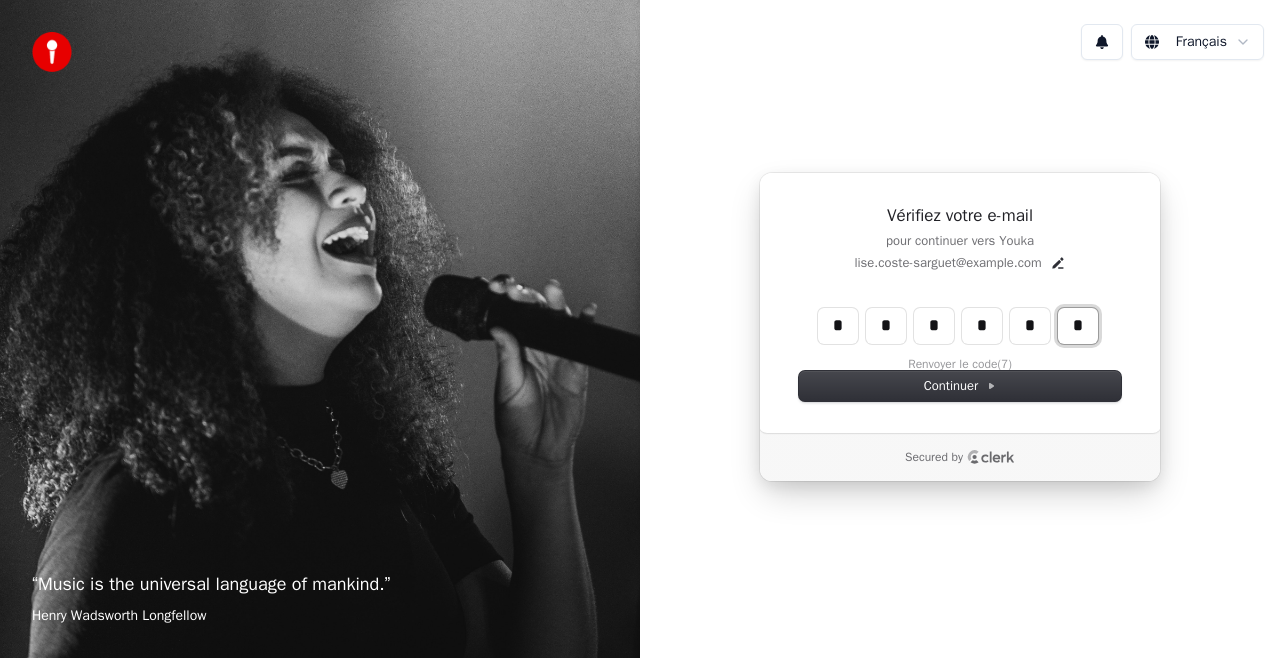 type on "*" 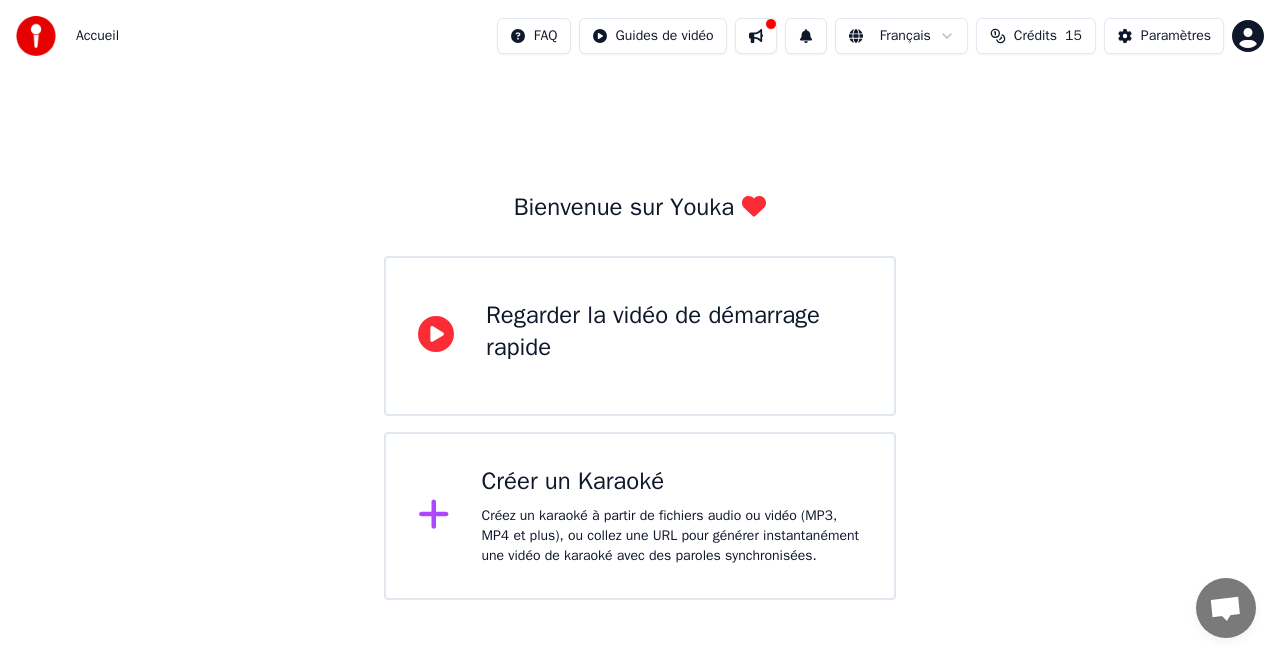 click on "Regarder la vidéo de démarrage rapide" at bounding box center (674, 332) 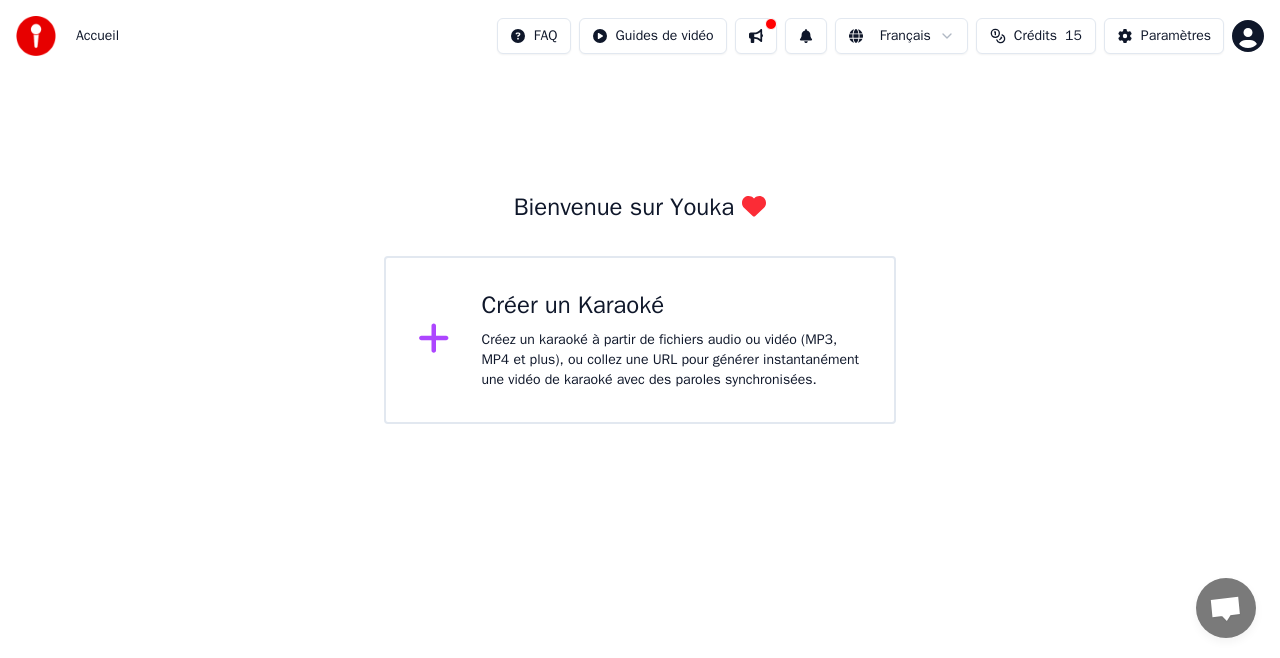 click on "Créer un Karaoké" at bounding box center (672, 306) 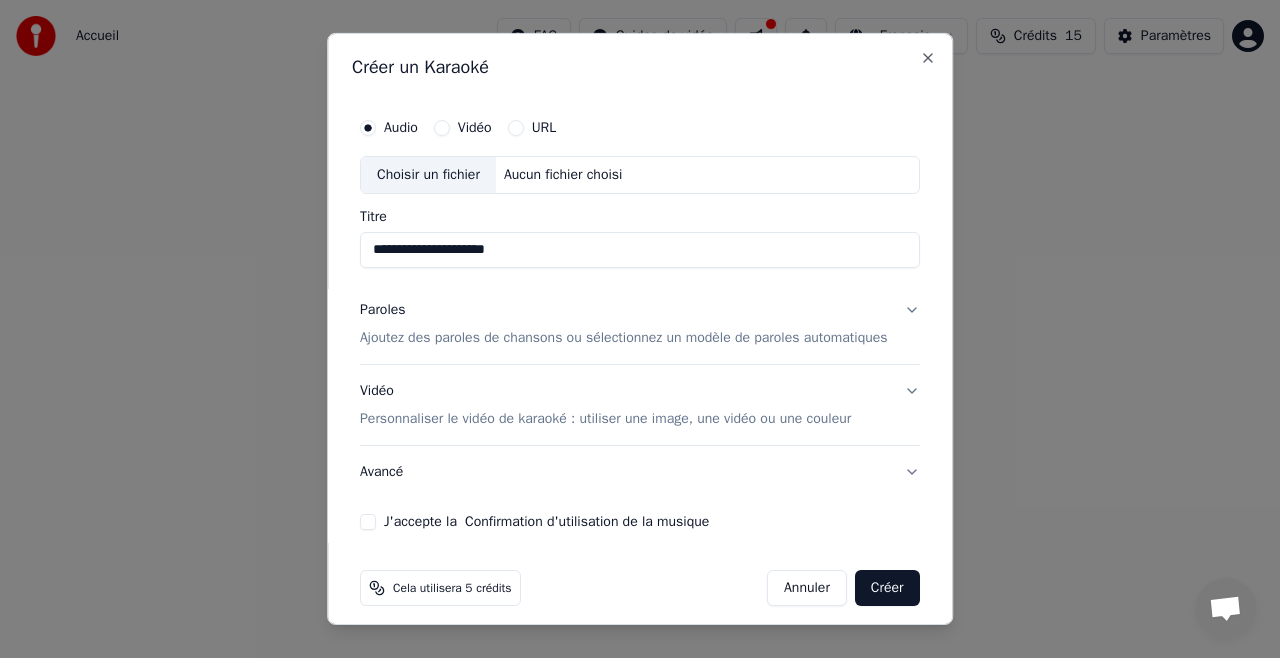 click on "Aucun fichier choisi" at bounding box center (563, 175) 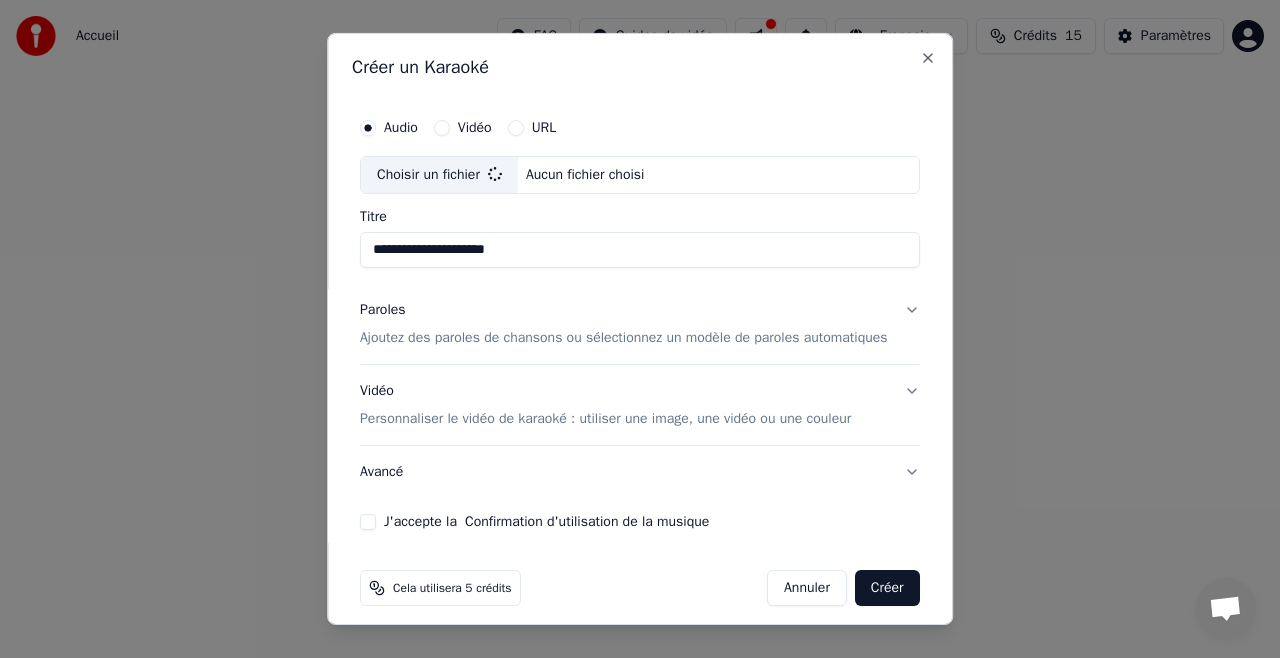 type on "**********" 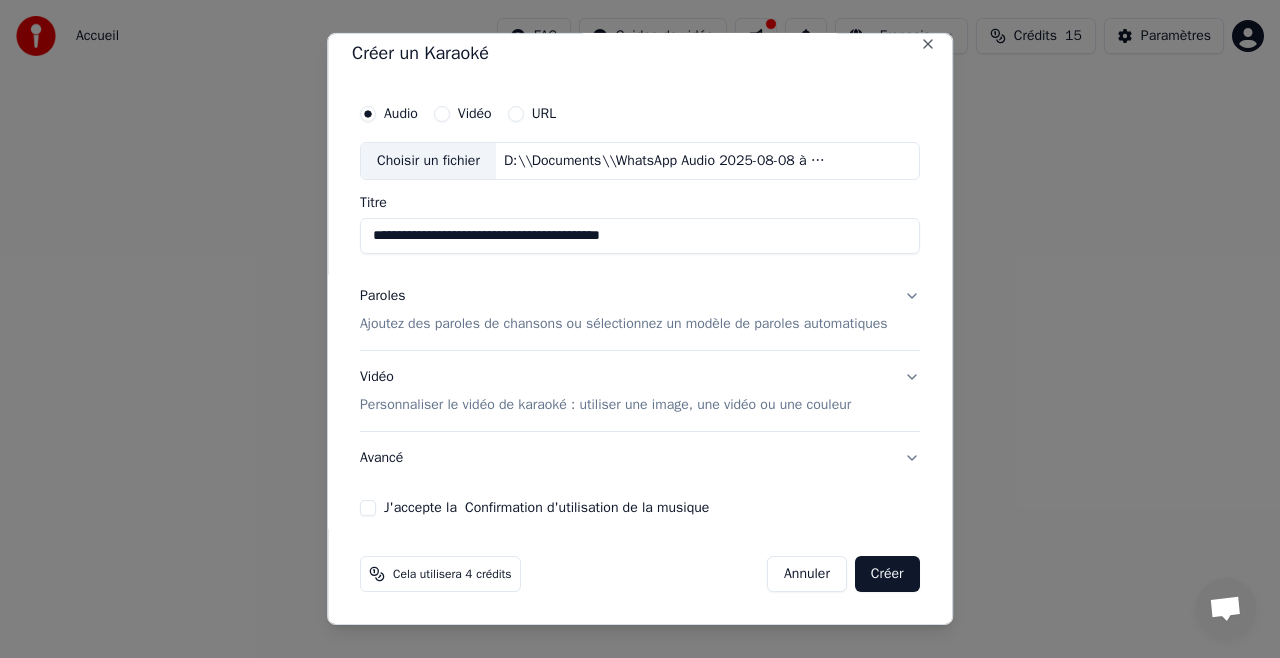 scroll, scrollTop: 31, scrollLeft: 0, axis: vertical 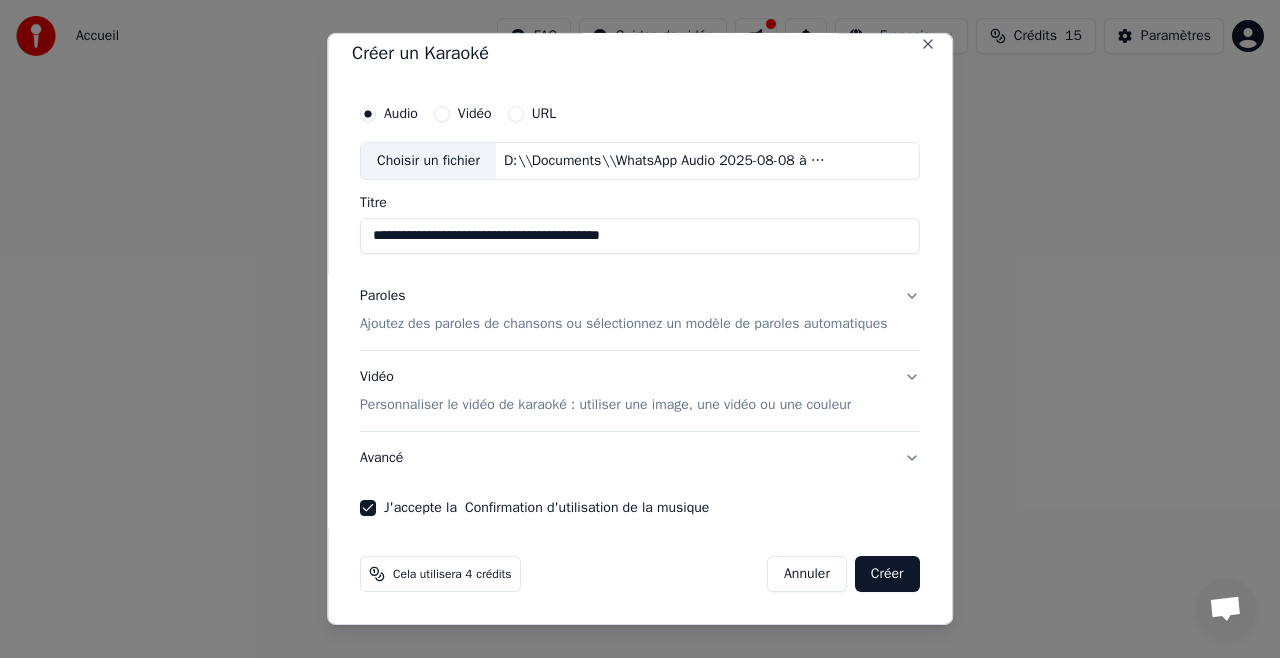 click on "Créer" at bounding box center (887, 574) 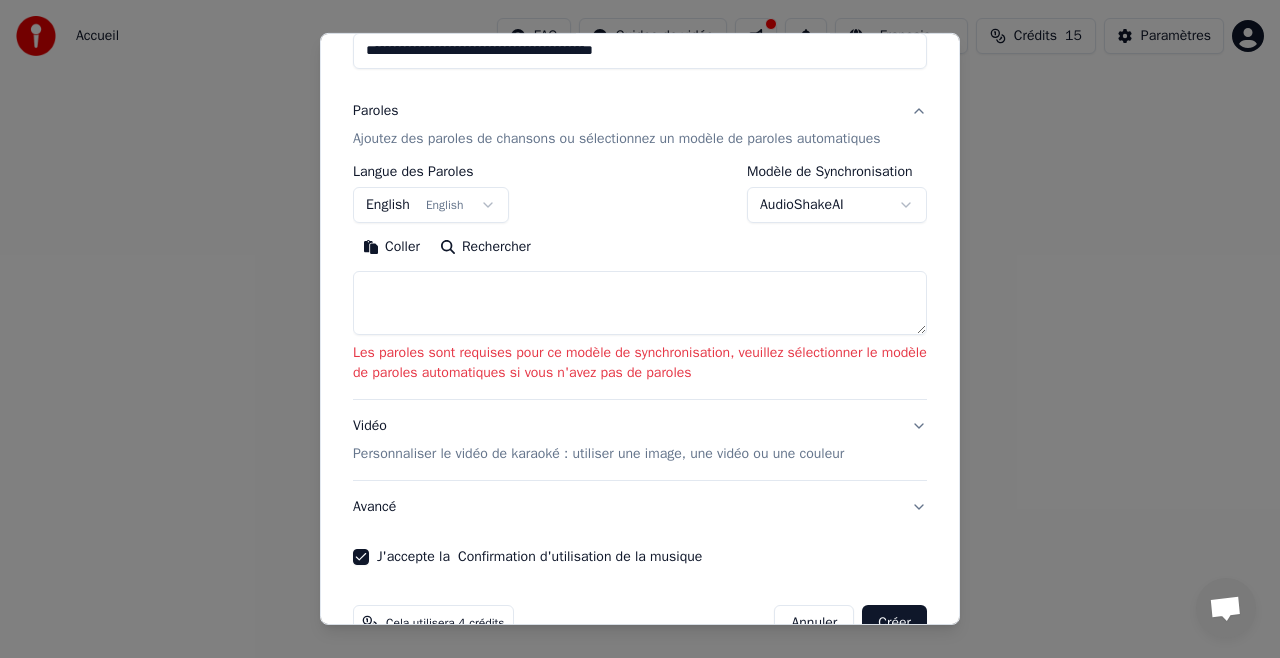 scroll, scrollTop: 231, scrollLeft: 0, axis: vertical 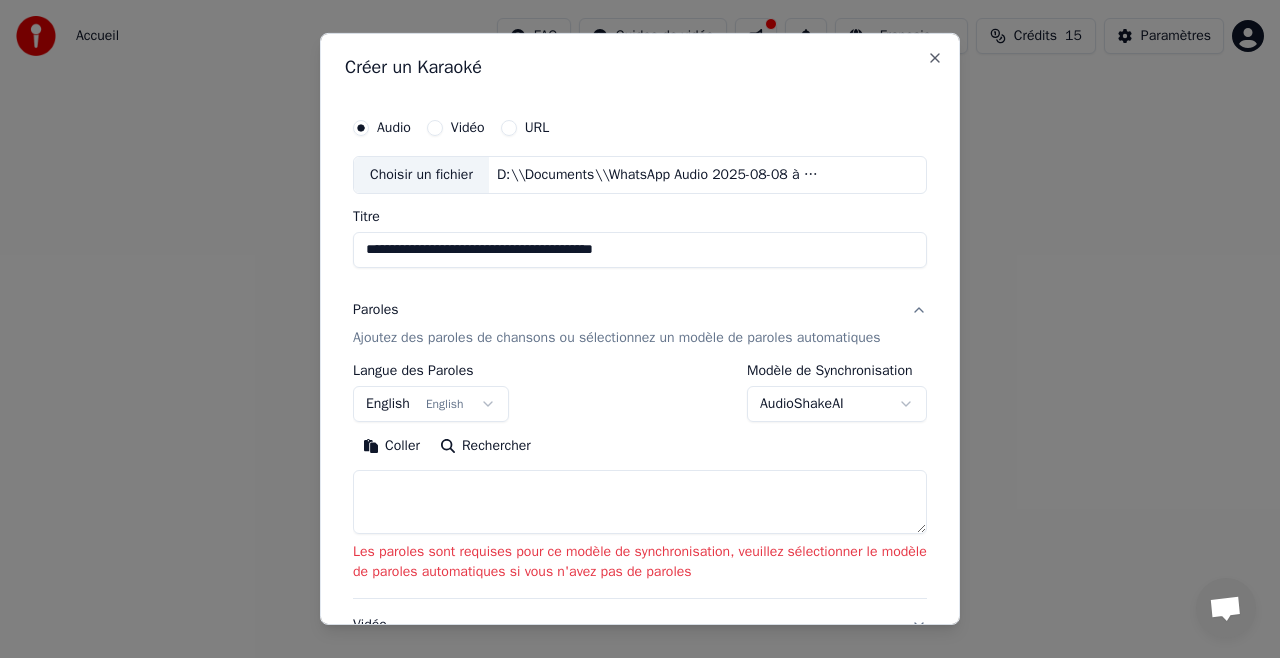 click on "Ajoutez des paroles de chansons ou sélectionnez un modèle de paroles automatiques" at bounding box center (617, 338) 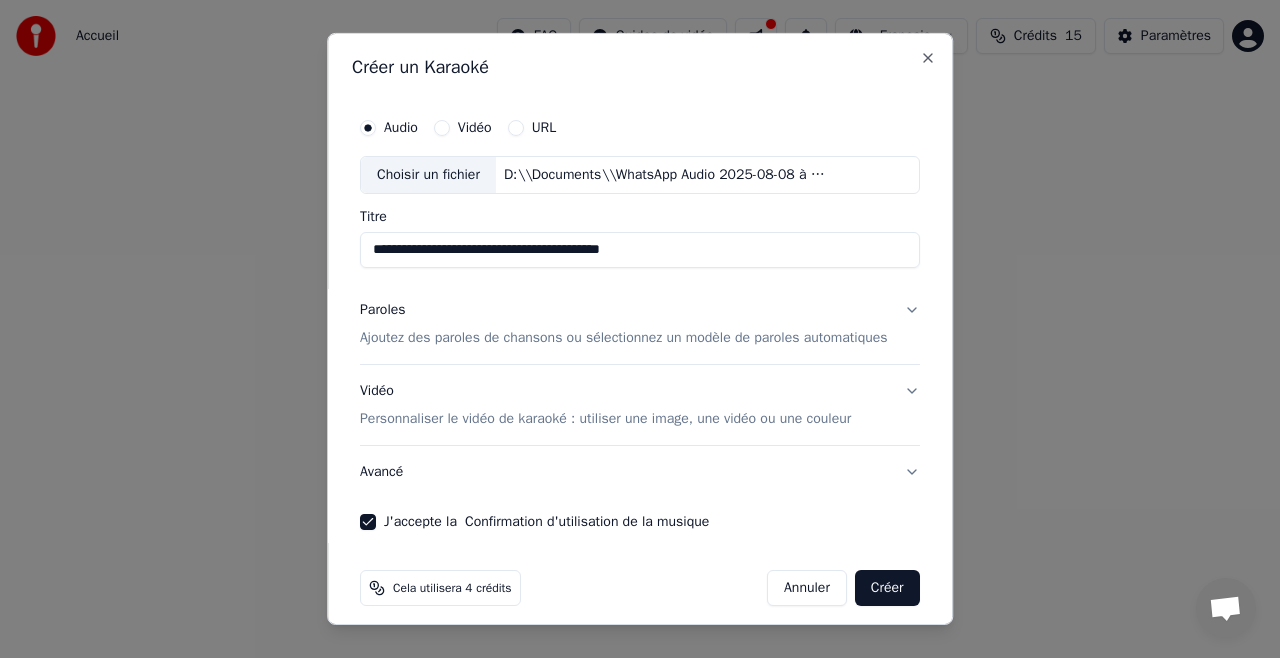 click on "Ajoutez des paroles de chansons ou sélectionnez un modèle de paroles automatiques" at bounding box center (624, 338) 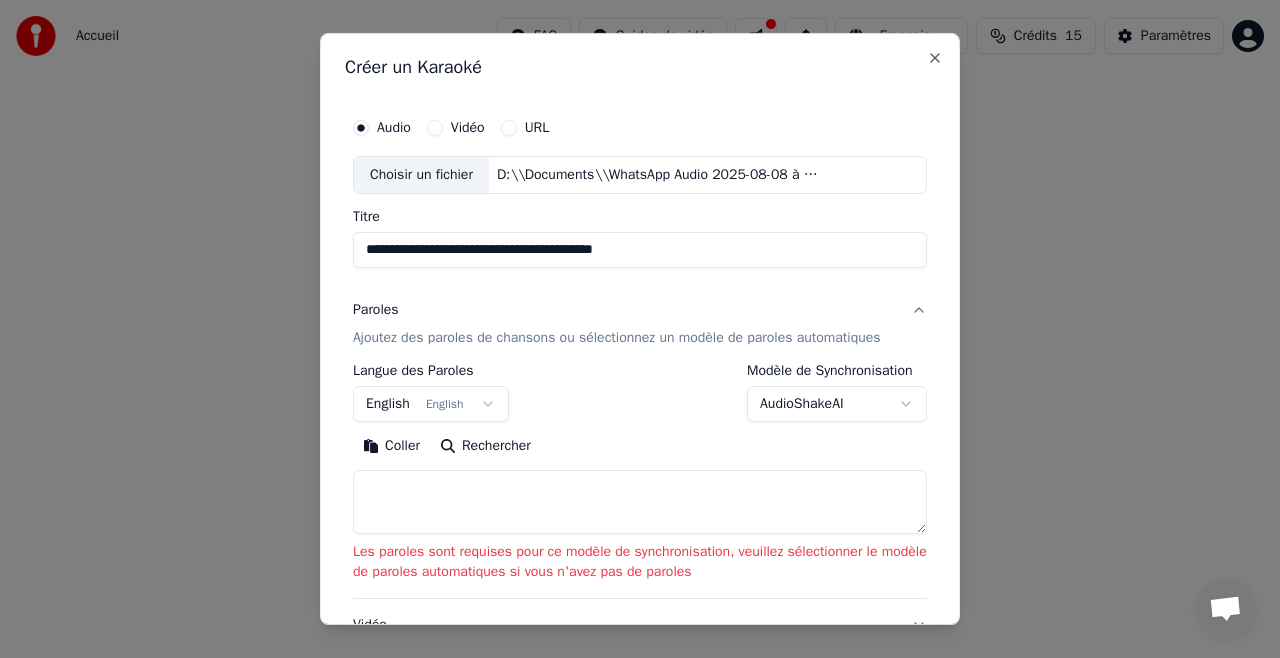 scroll, scrollTop: 100, scrollLeft: 0, axis: vertical 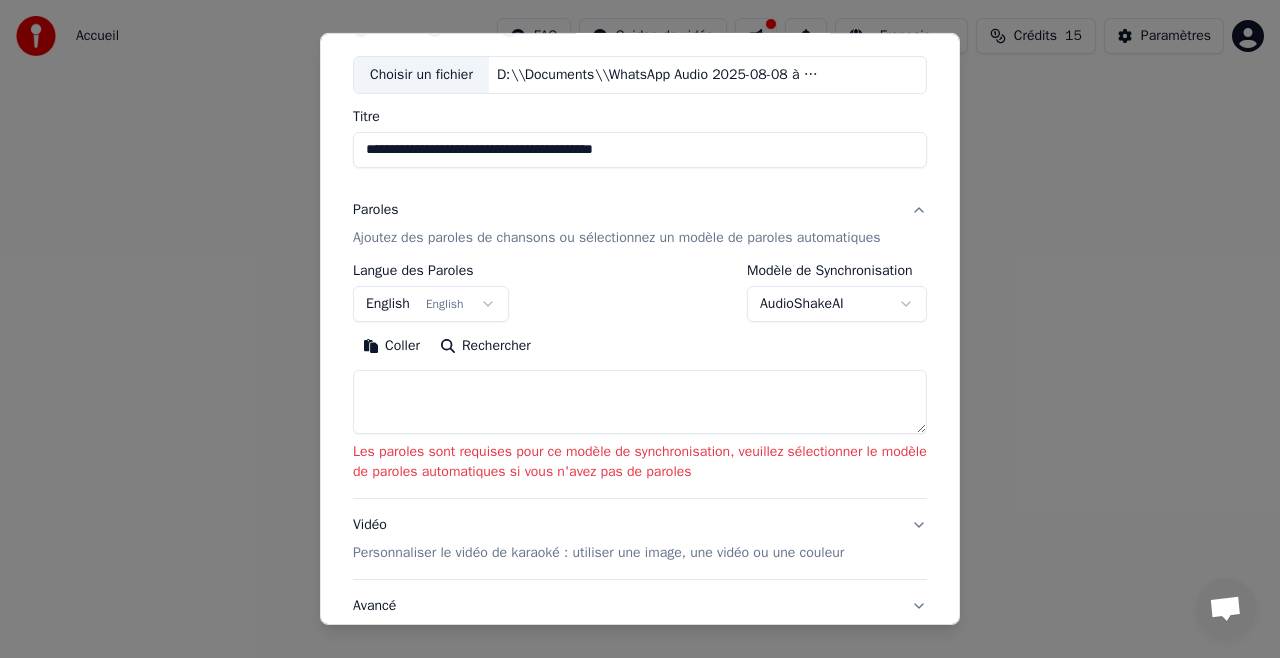click on "**********" at bounding box center (640, 212) 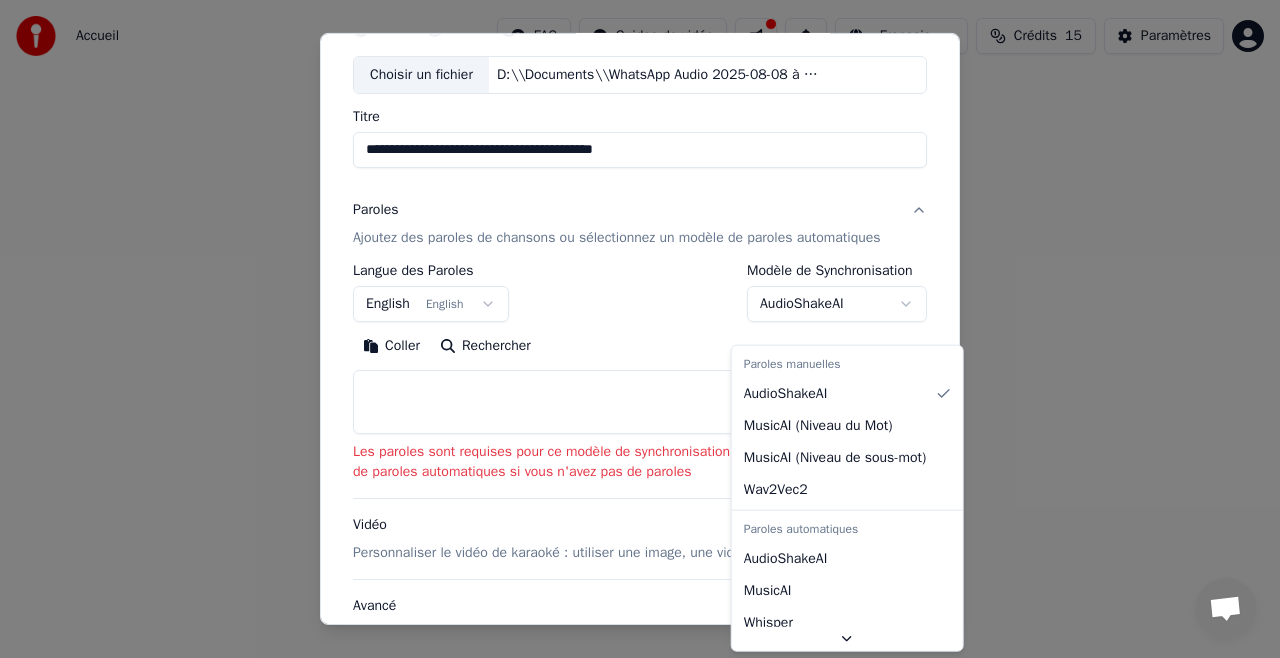 click on "**********" at bounding box center (640, 212) 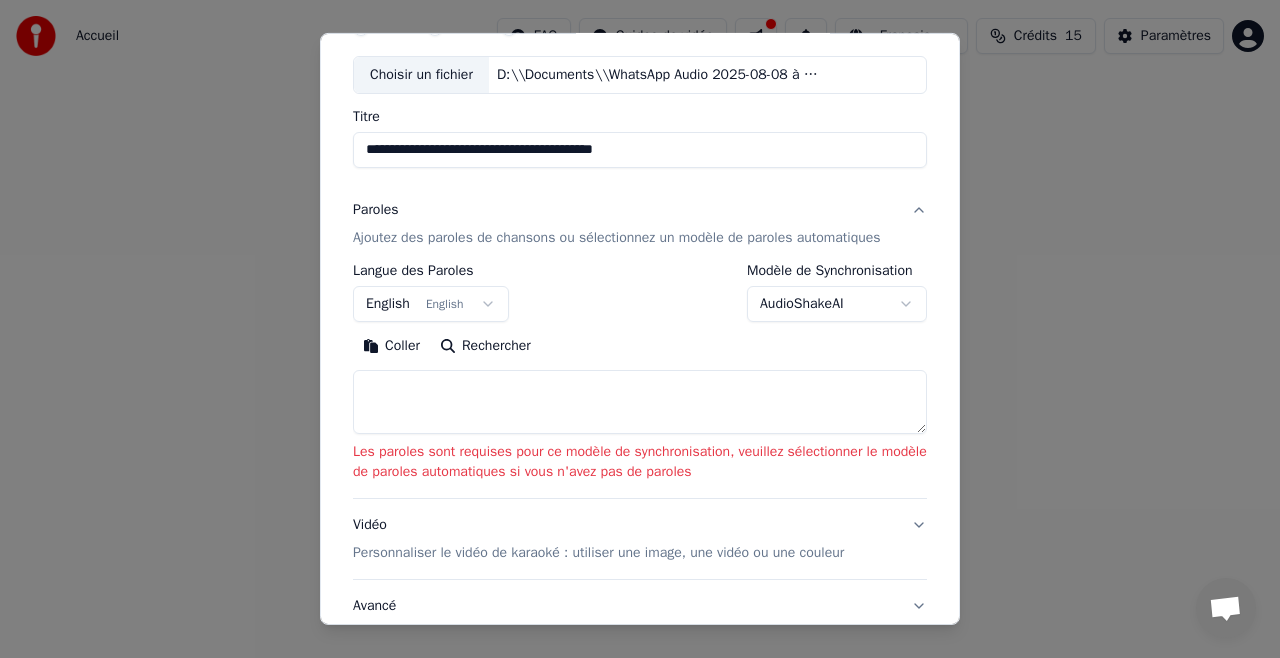 click at bounding box center (640, 402) 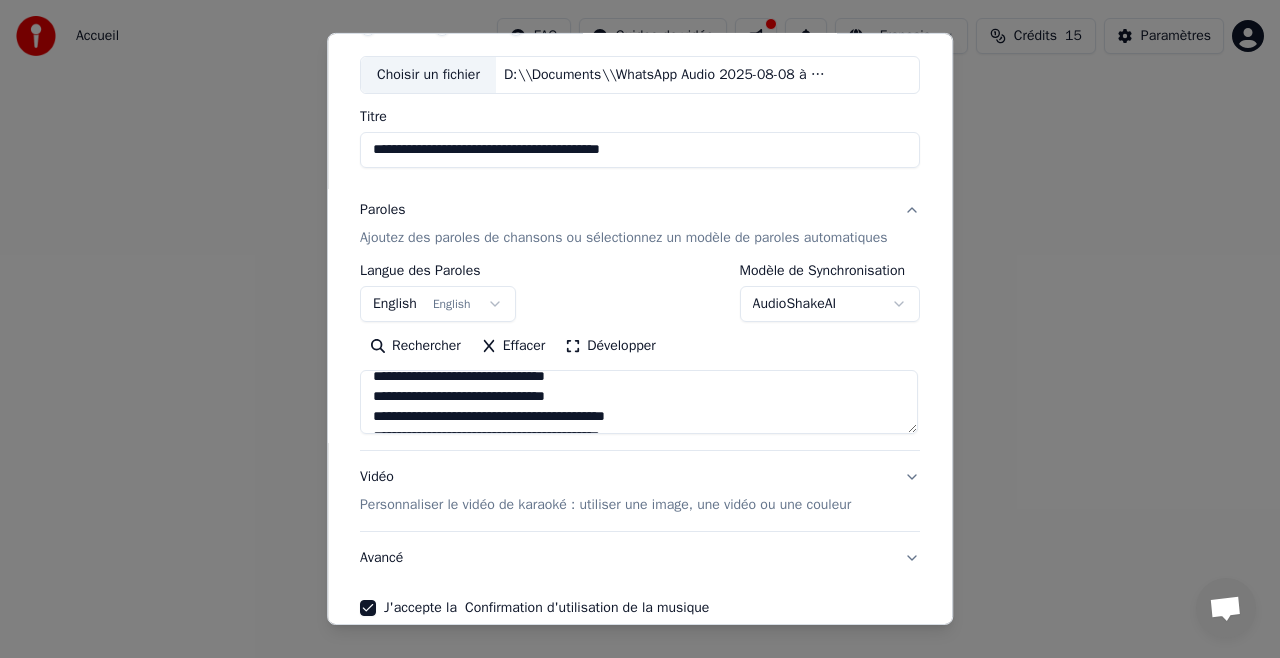 scroll, scrollTop: 0, scrollLeft: 0, axis: both 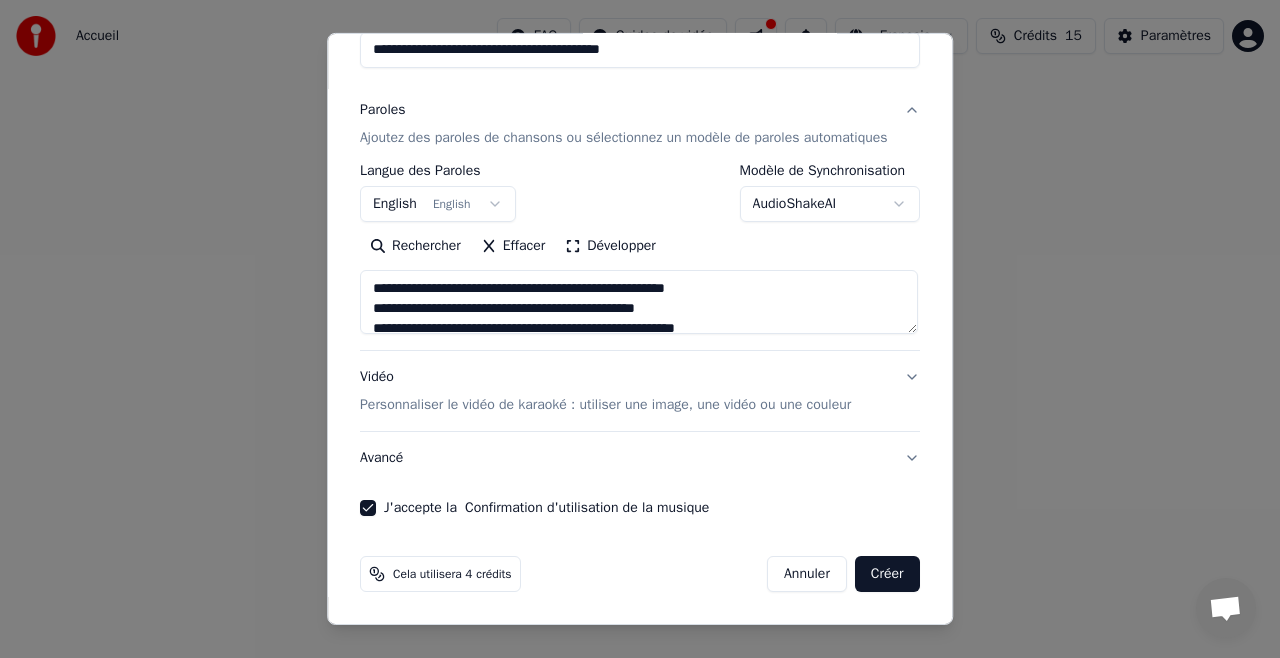 type on "**********" 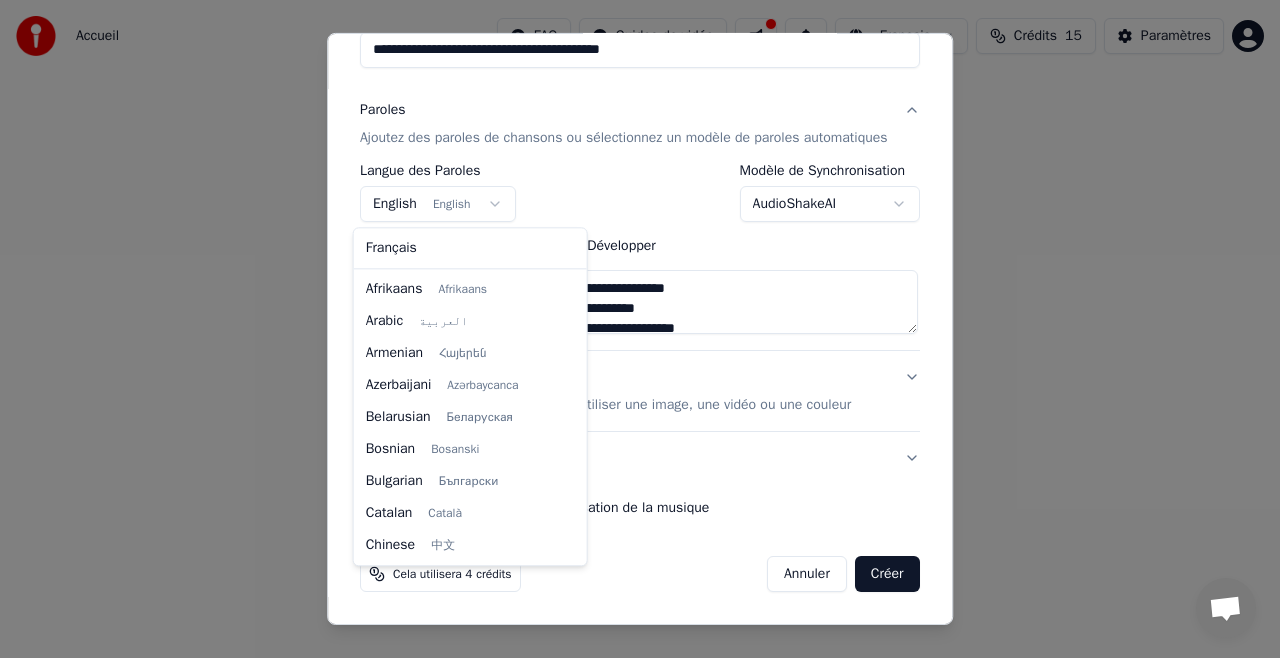 scroll, scrollTop: 160, scrollLeft: 0, axis: vertical 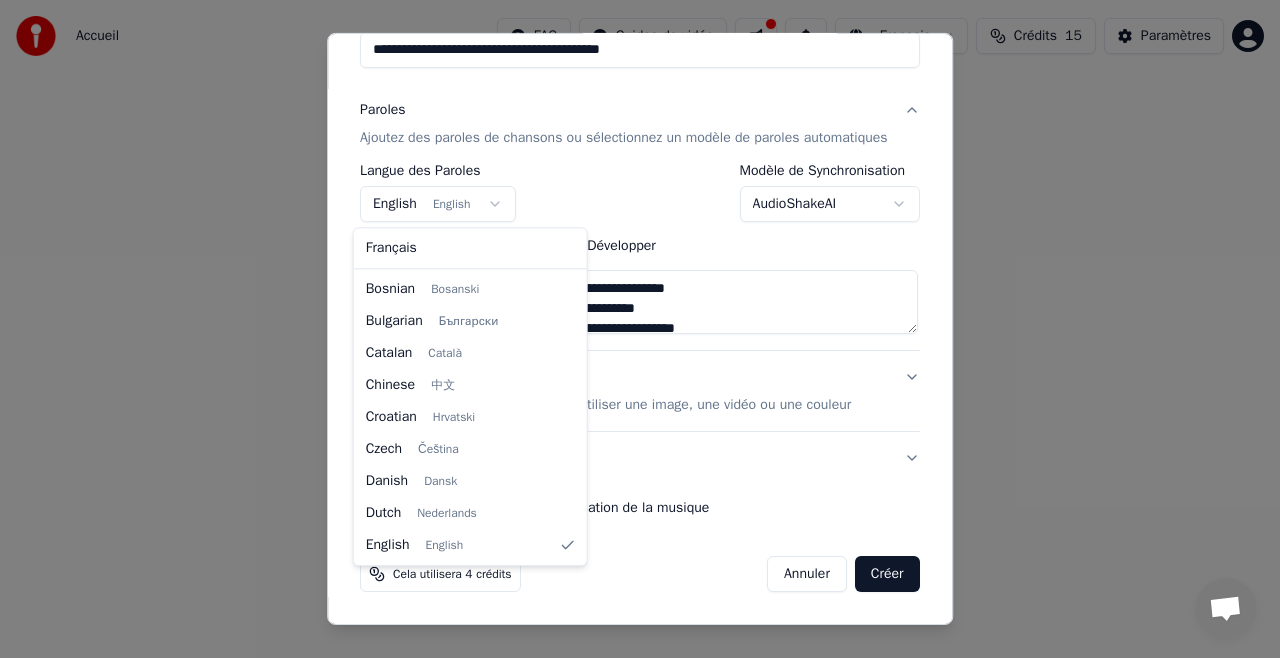select on "**" 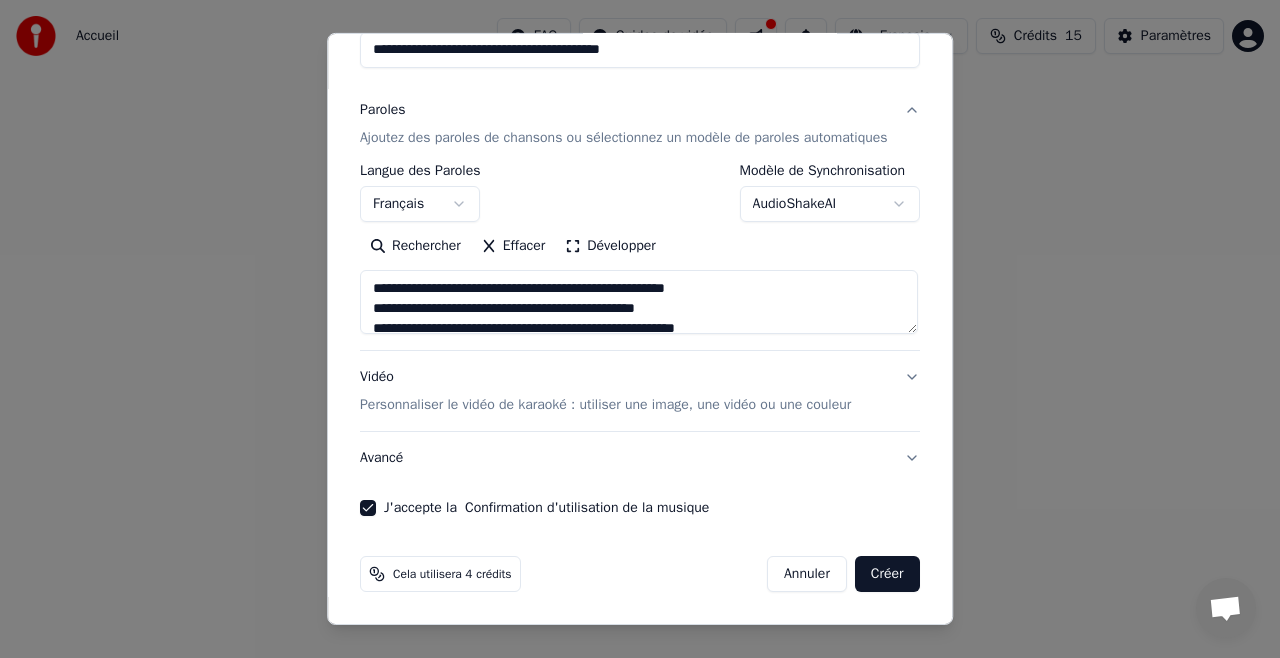 click on "Personnaliser le vidéo de karaoké : utiliser une image, une vidéo ou une couleur" at bounding box center (605, 405) 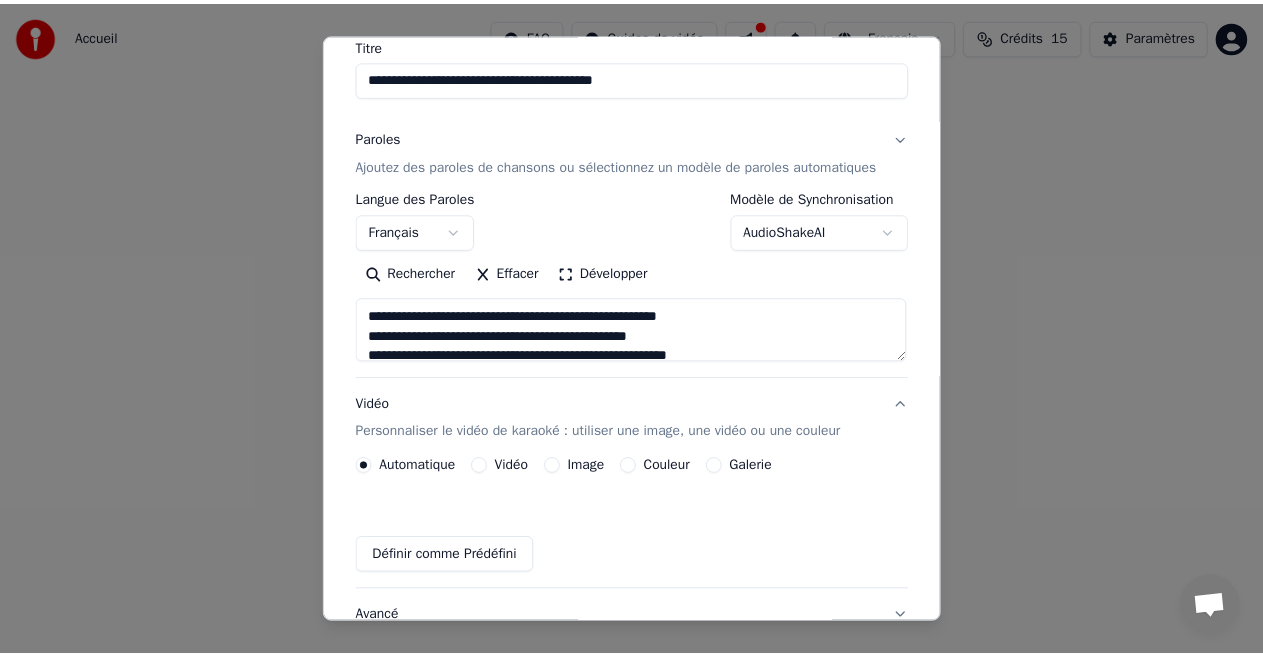 scroll, scrollTop: 164, scrollLeft: 0, axis: vertical 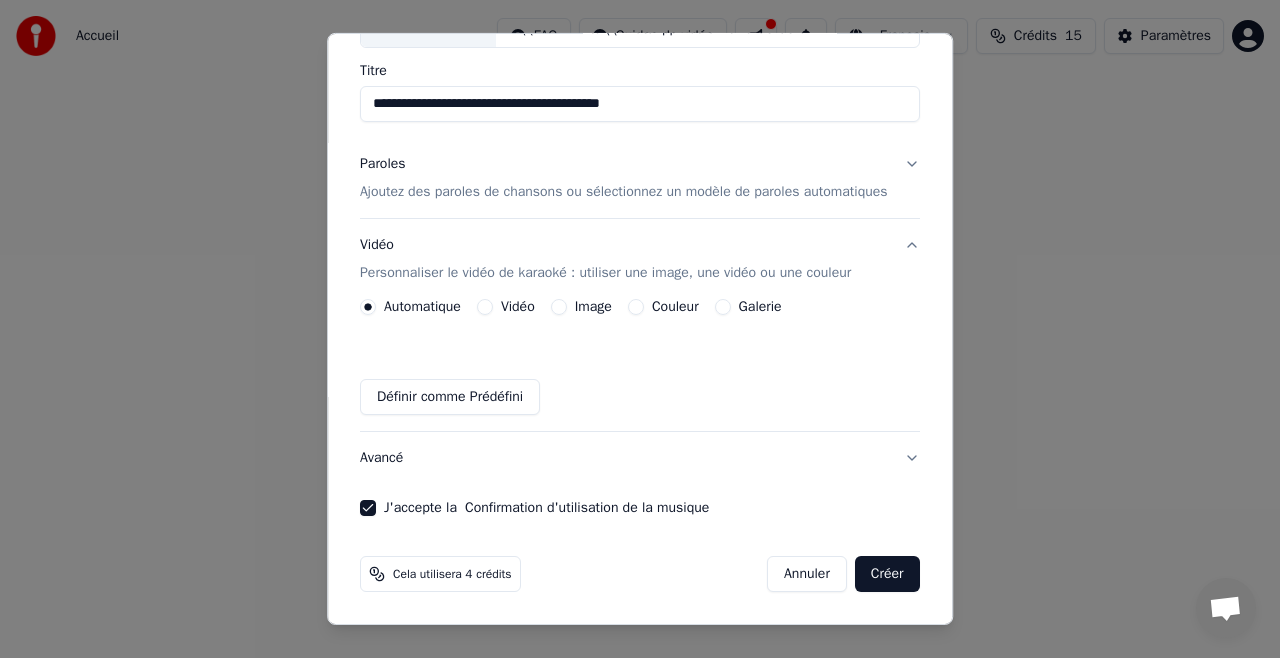 click on "Créer" at bounding box center [887, 574] 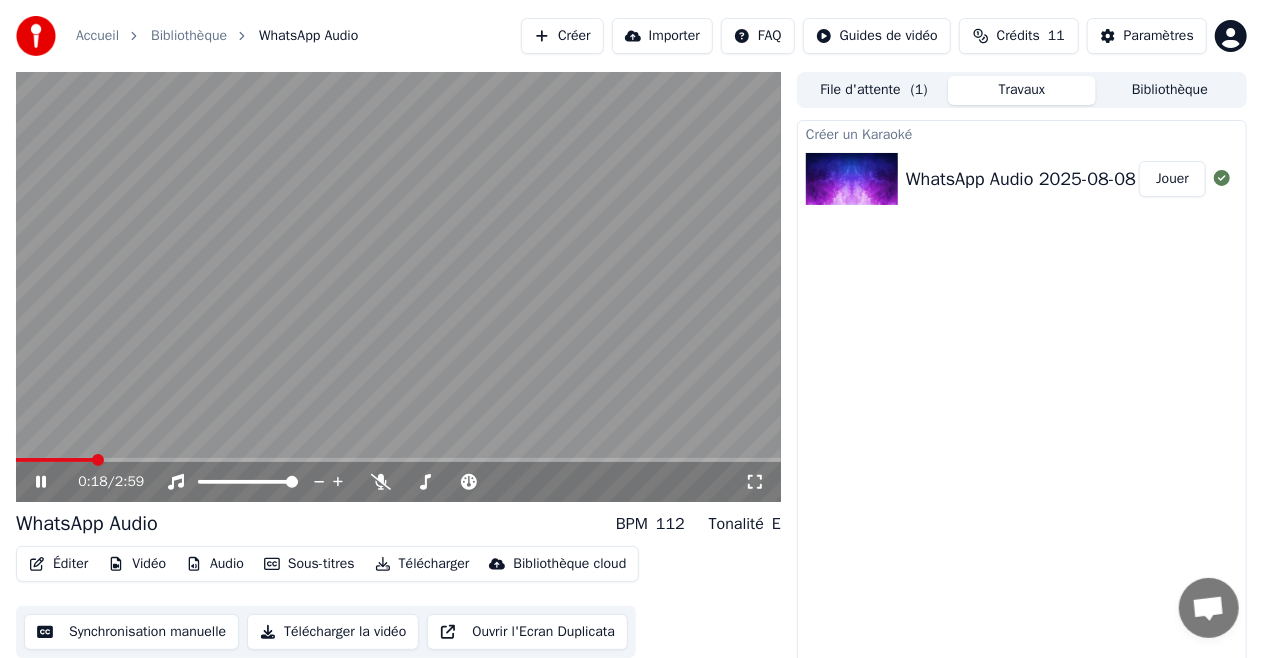 click 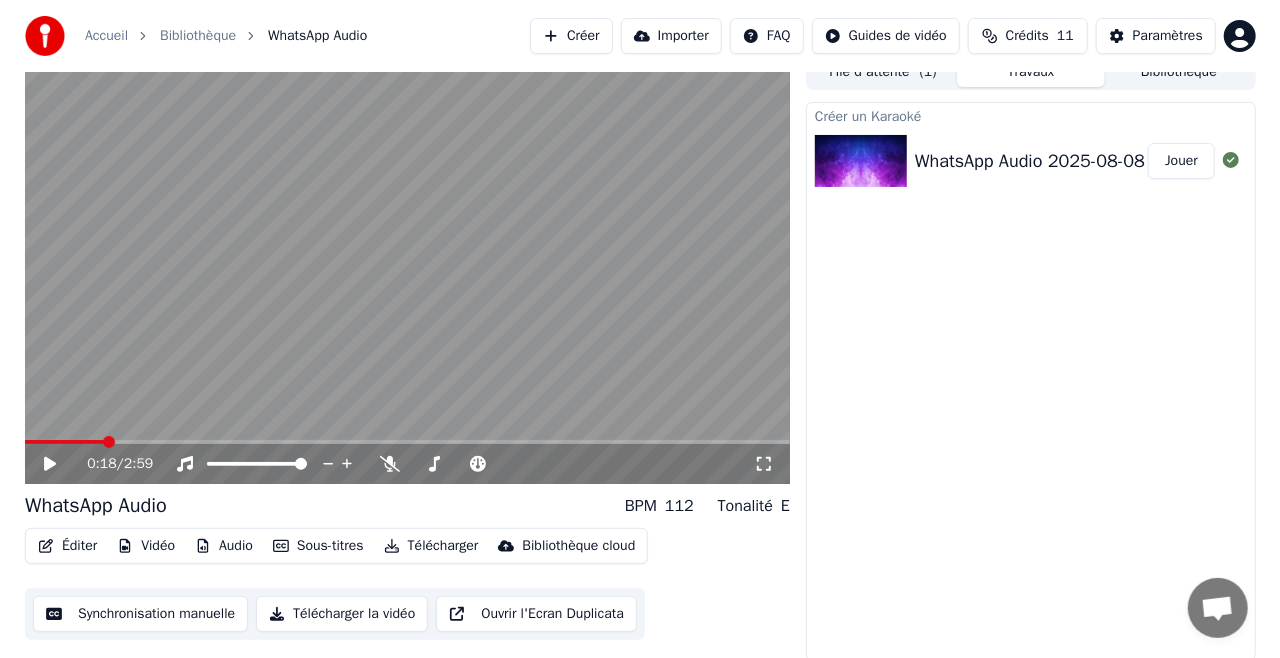 scroll, scrollTop: 0, scrollLeft: 0, axis: both 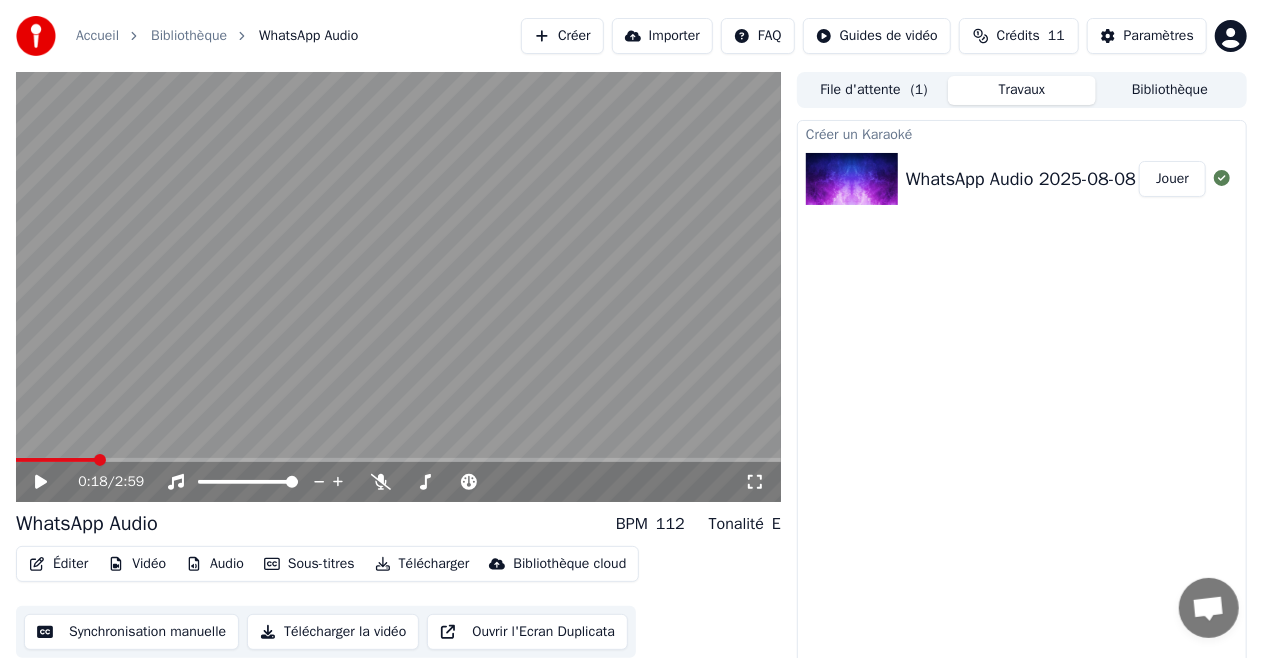 click on "Créer" at bounding box center [562, 36] 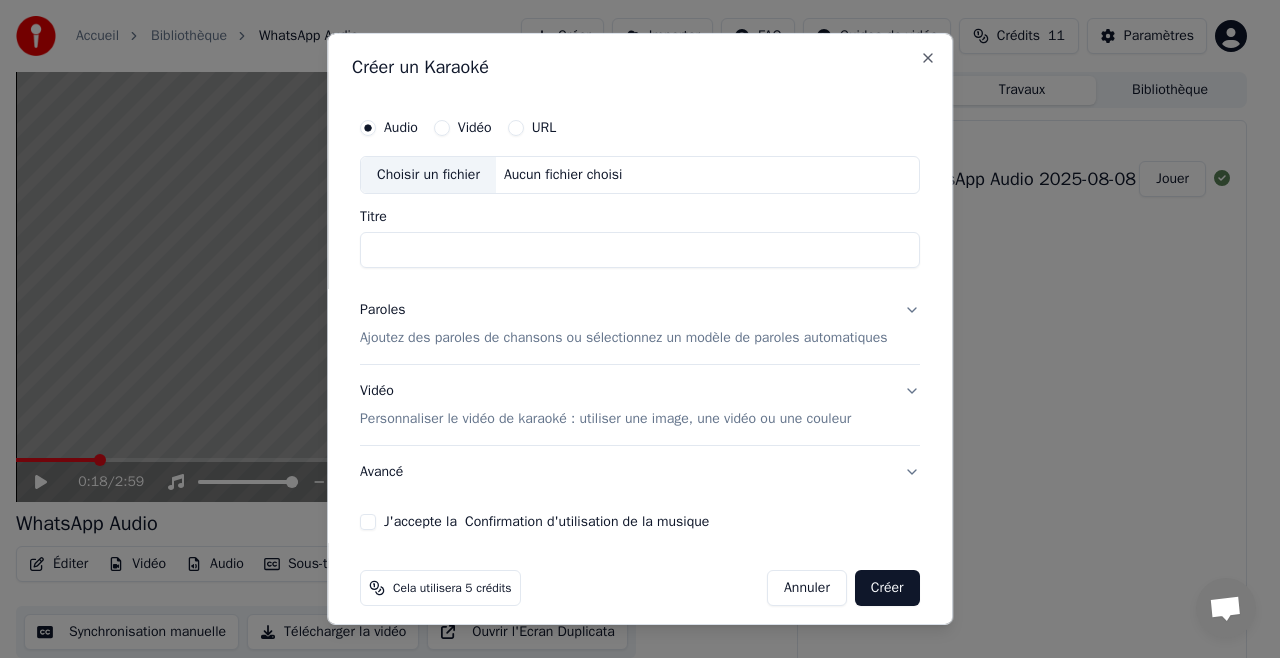 click on "Titre" at bounding box center [640, 250] 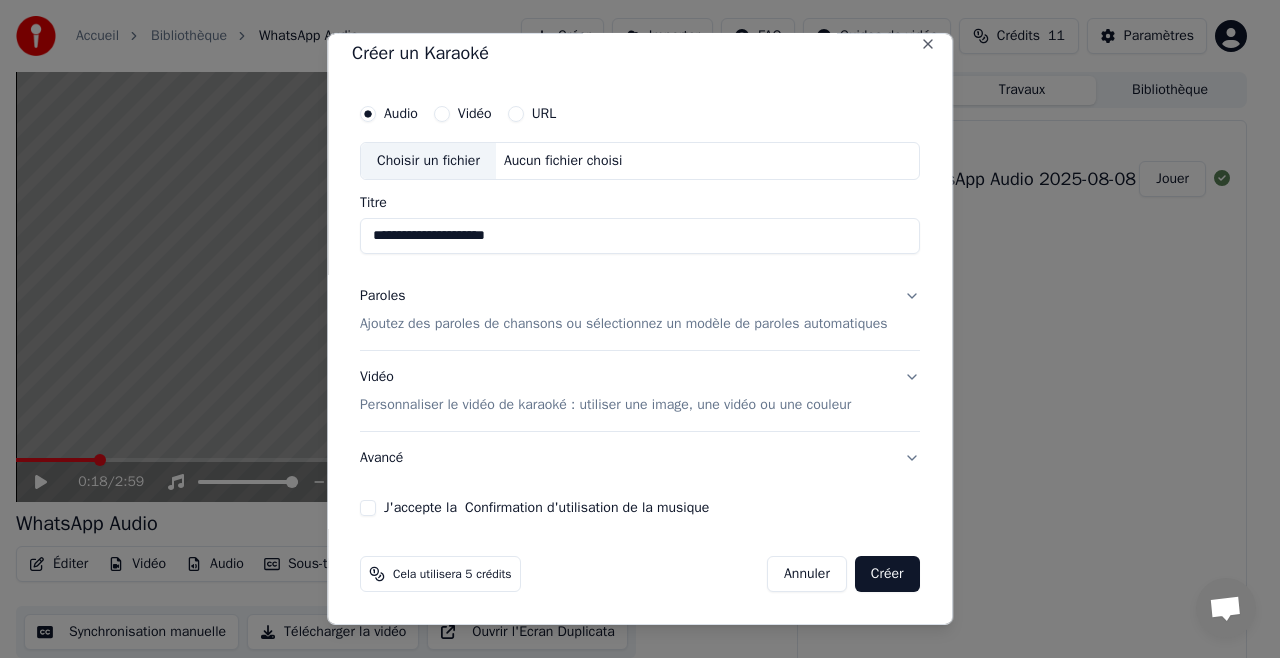 scroll, scrollTop: 31, scrollLeft: 0, axis: vertical 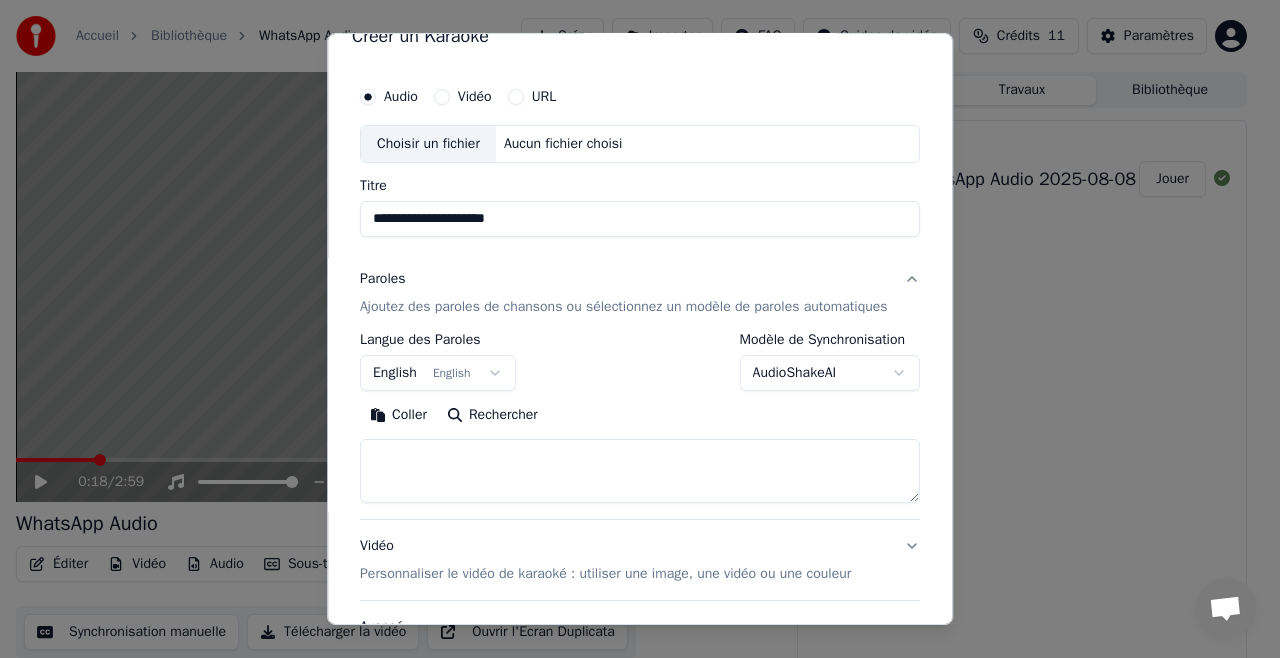 click at bounding box center [640, 471] 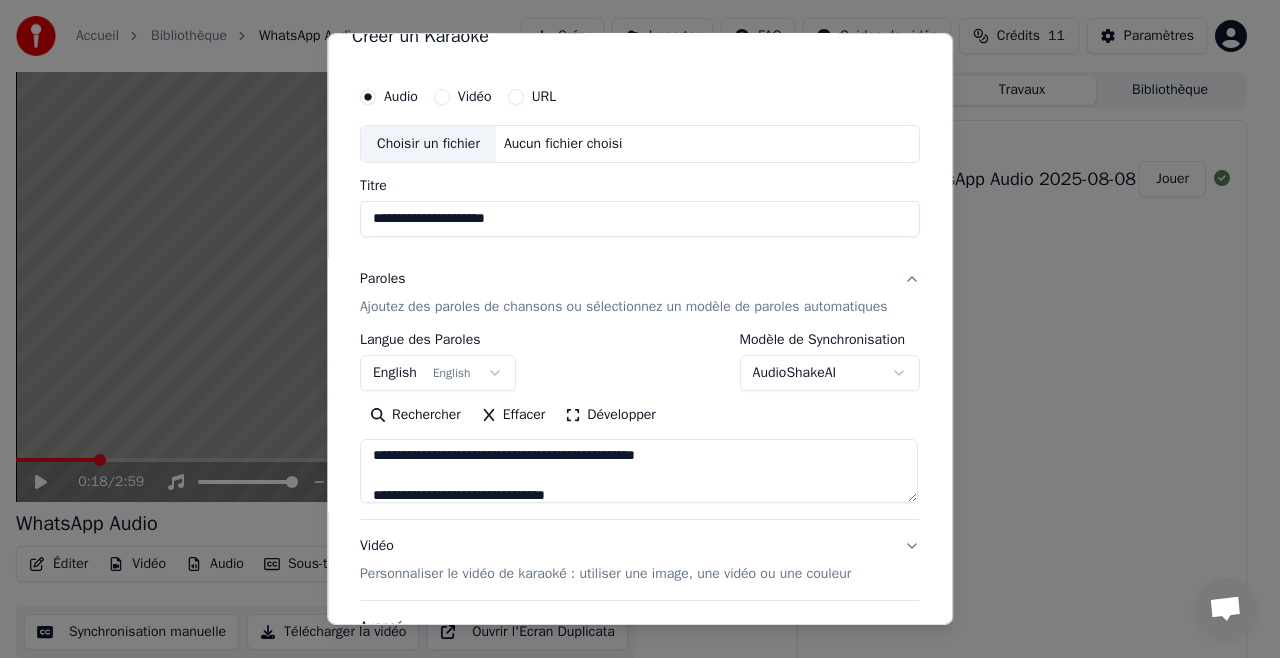 scroll, scrollTop: 500, scrollLeft: 0, axis: vertical 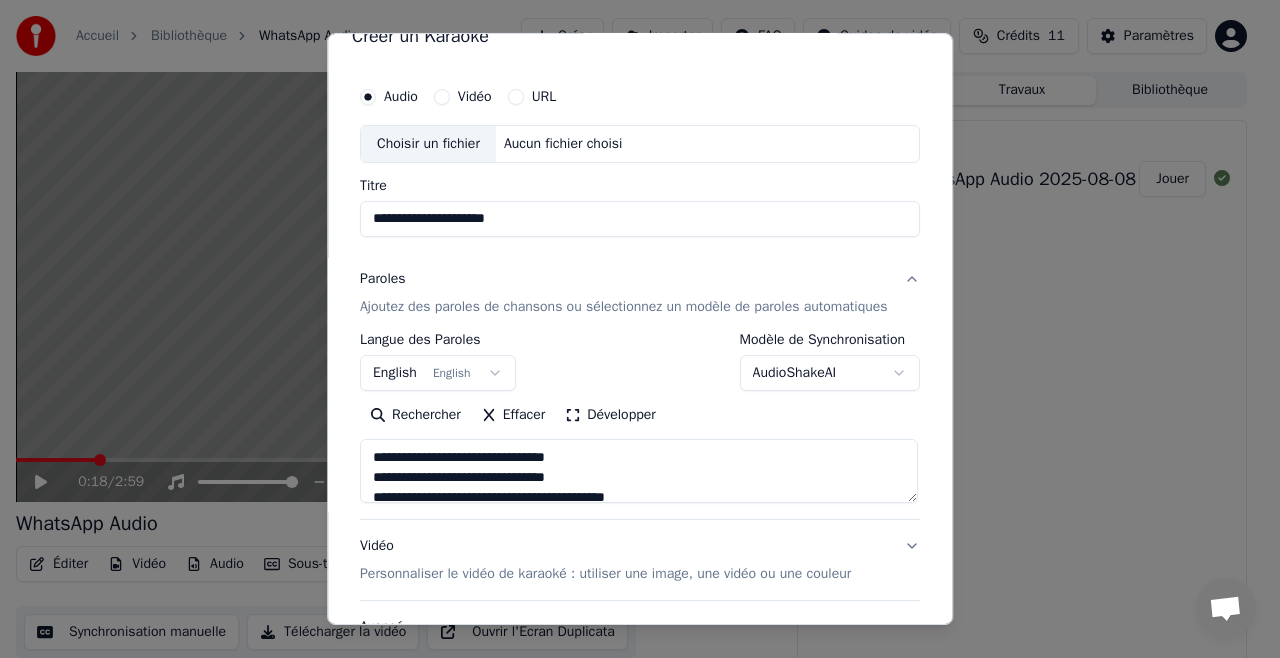 type on "**********" 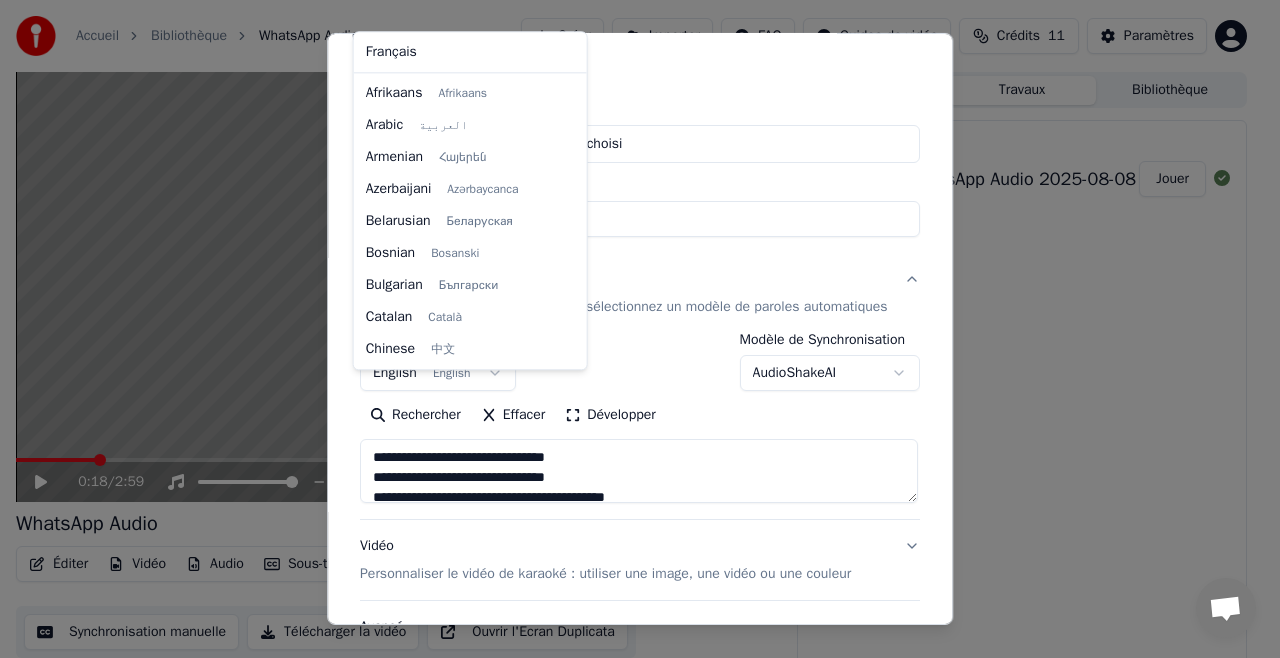 scroll, scrollTop: 160, scrollLeft: 0, axis: vertical 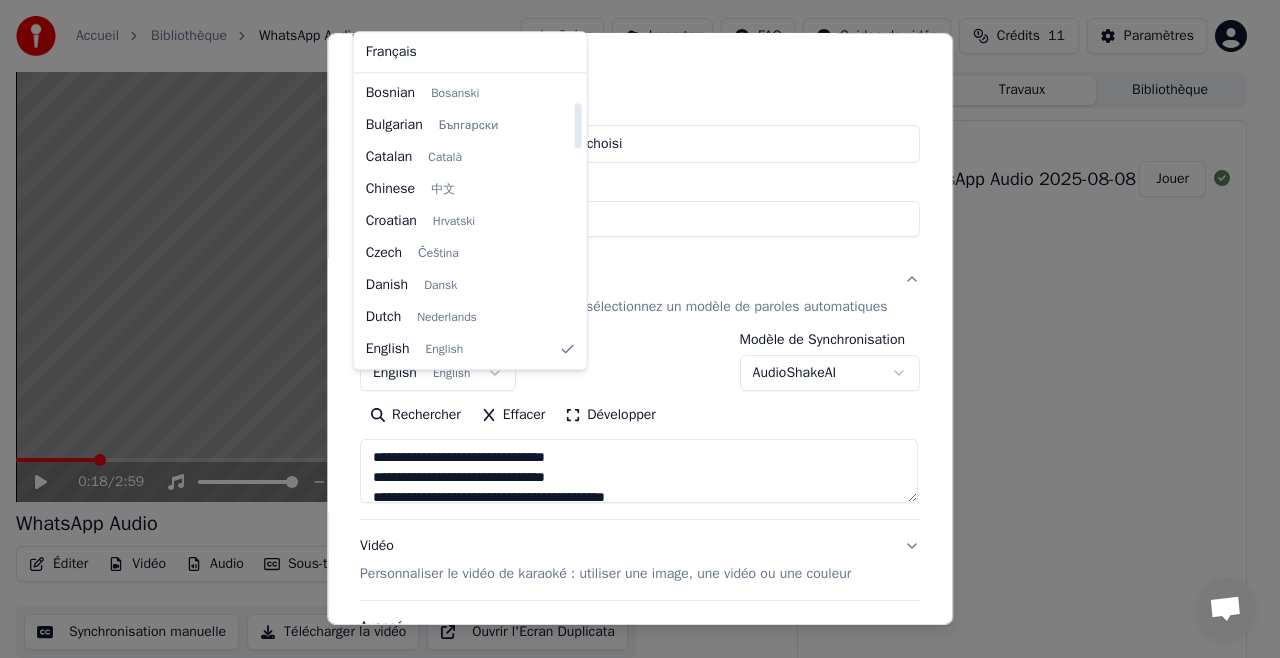 select on "**" 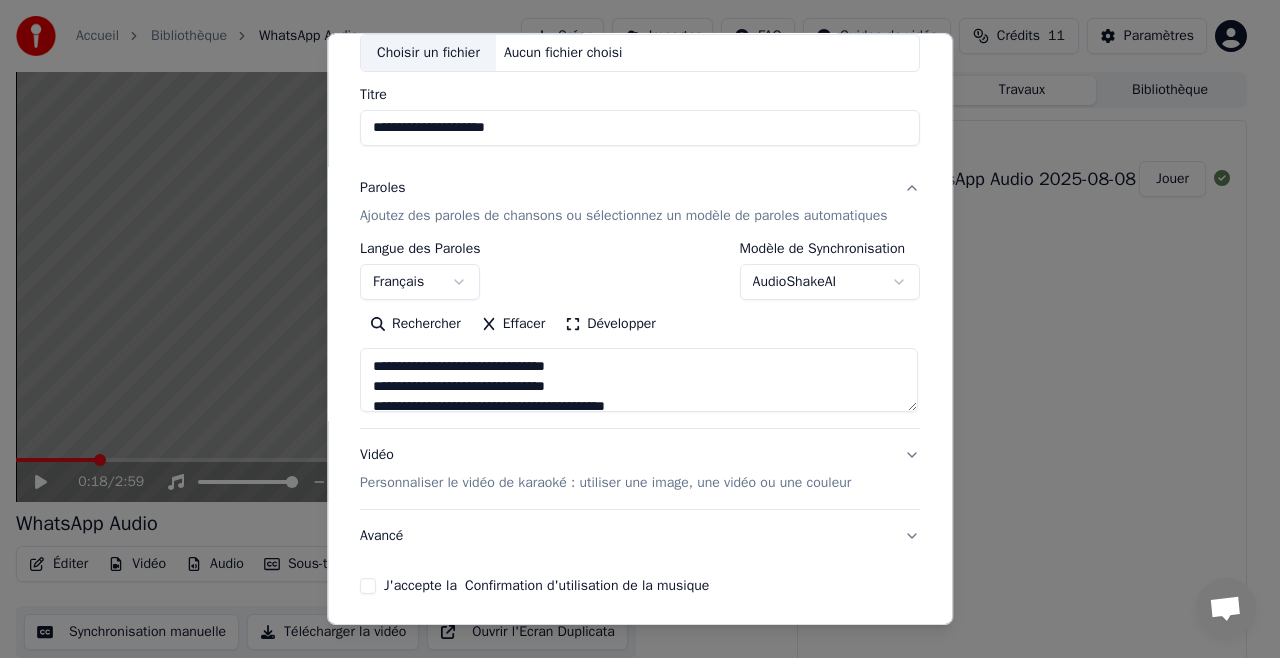 scroll, scrollTop: 217, scrollLeft: 0, axis: vertical 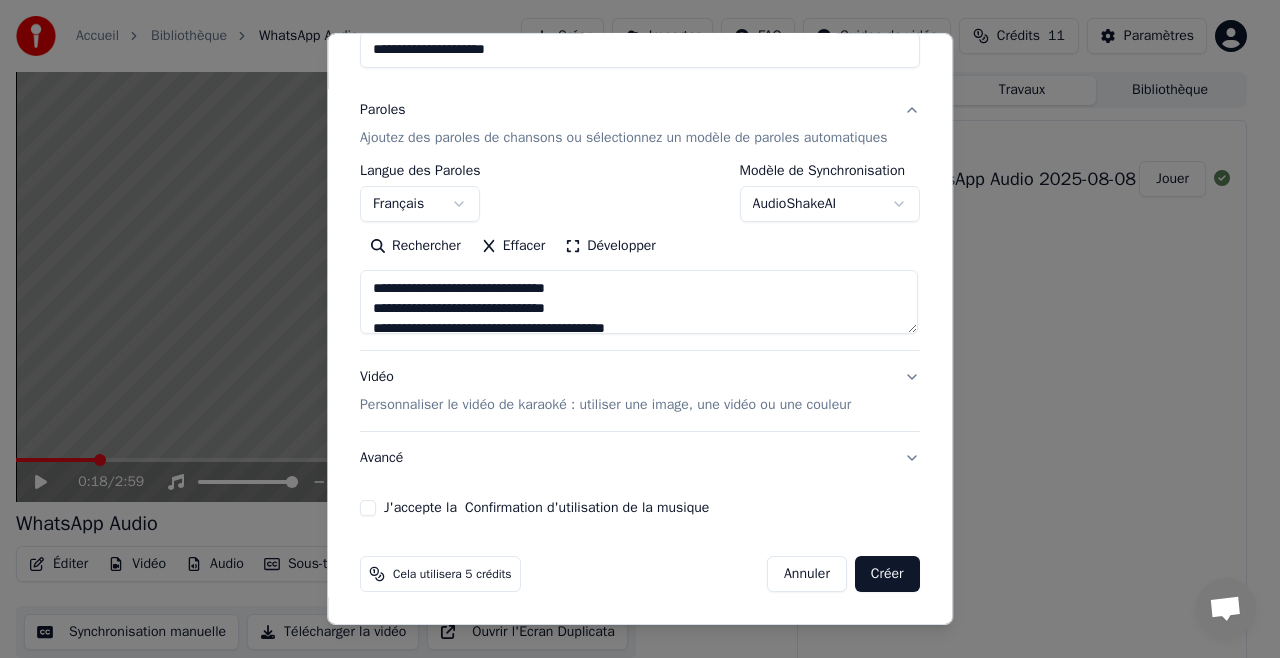 click on "**********" at bounding box center [631, 329] 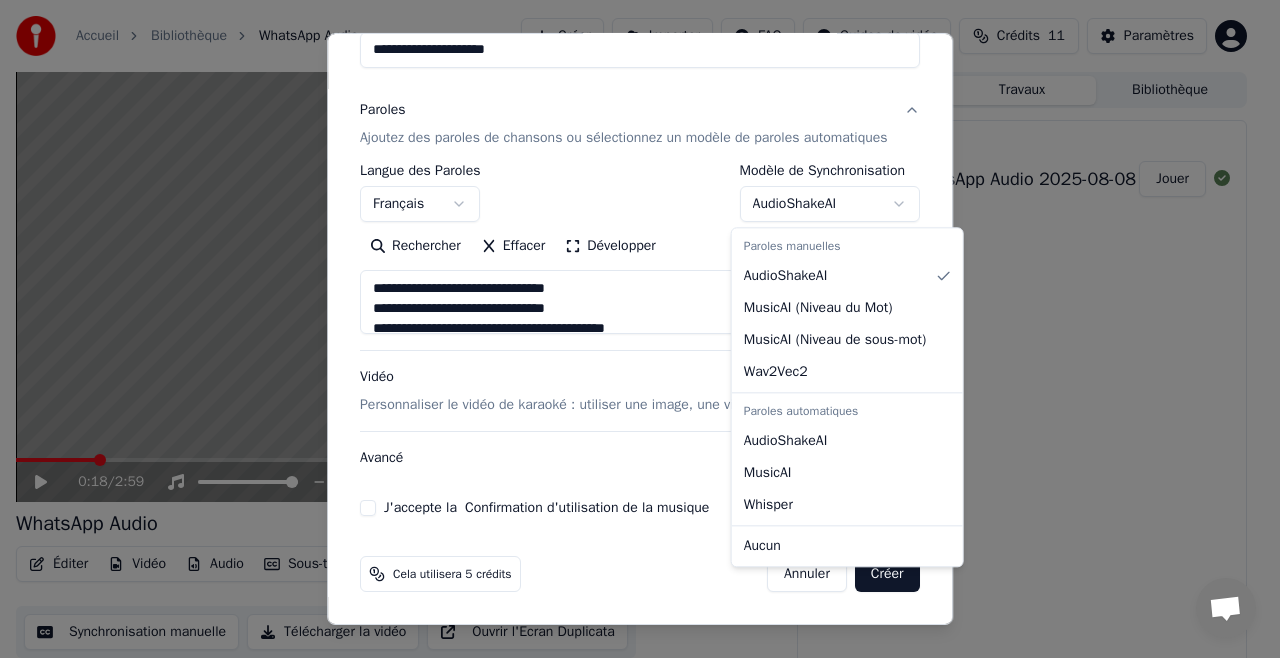 select on "**********" 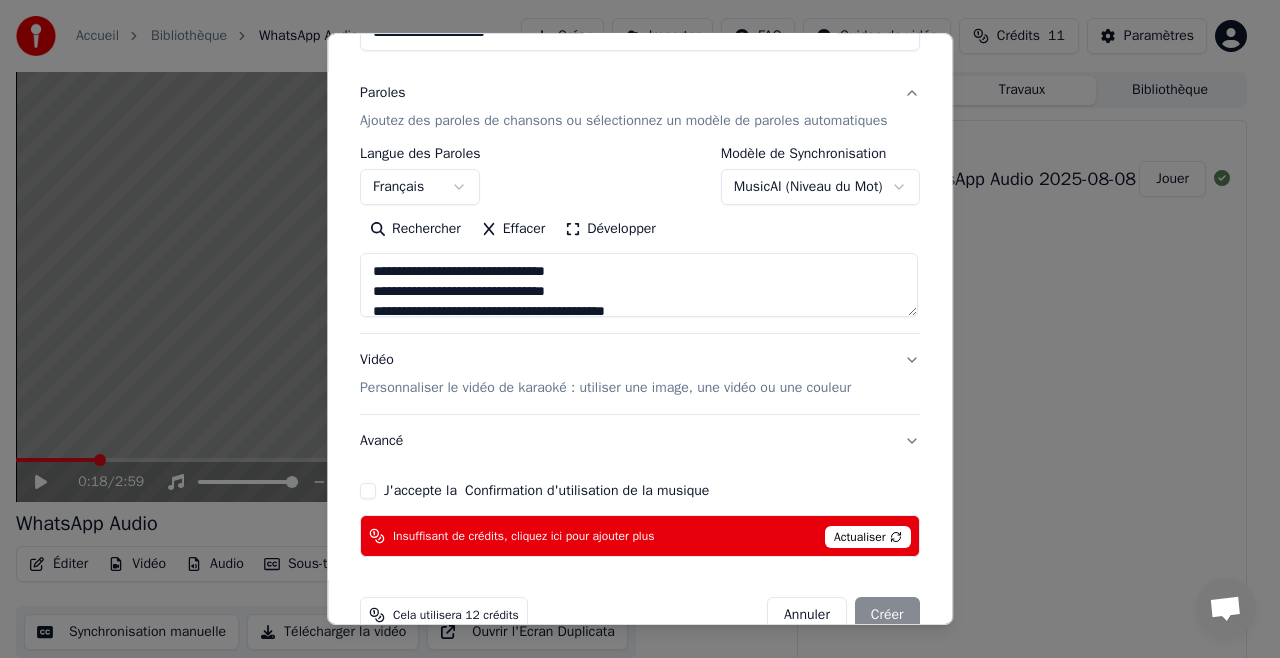 click on "**********" at bounding box center [631, 329] 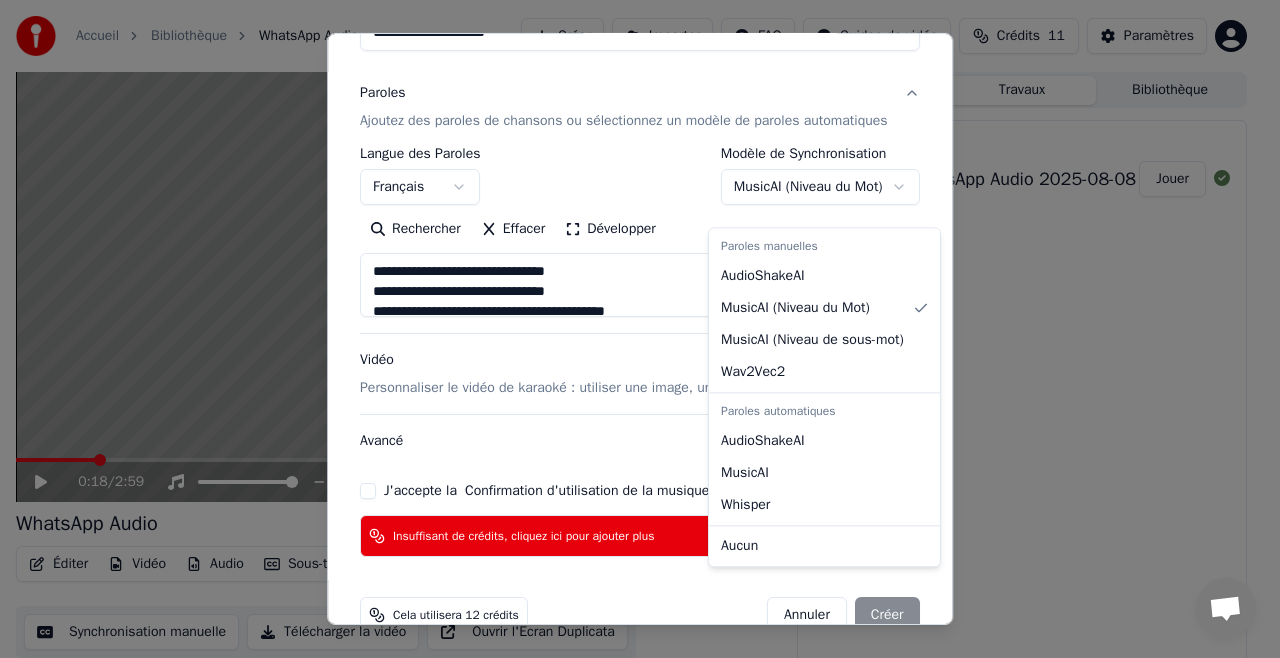 click on "**********" at bounding box center [631, 329] 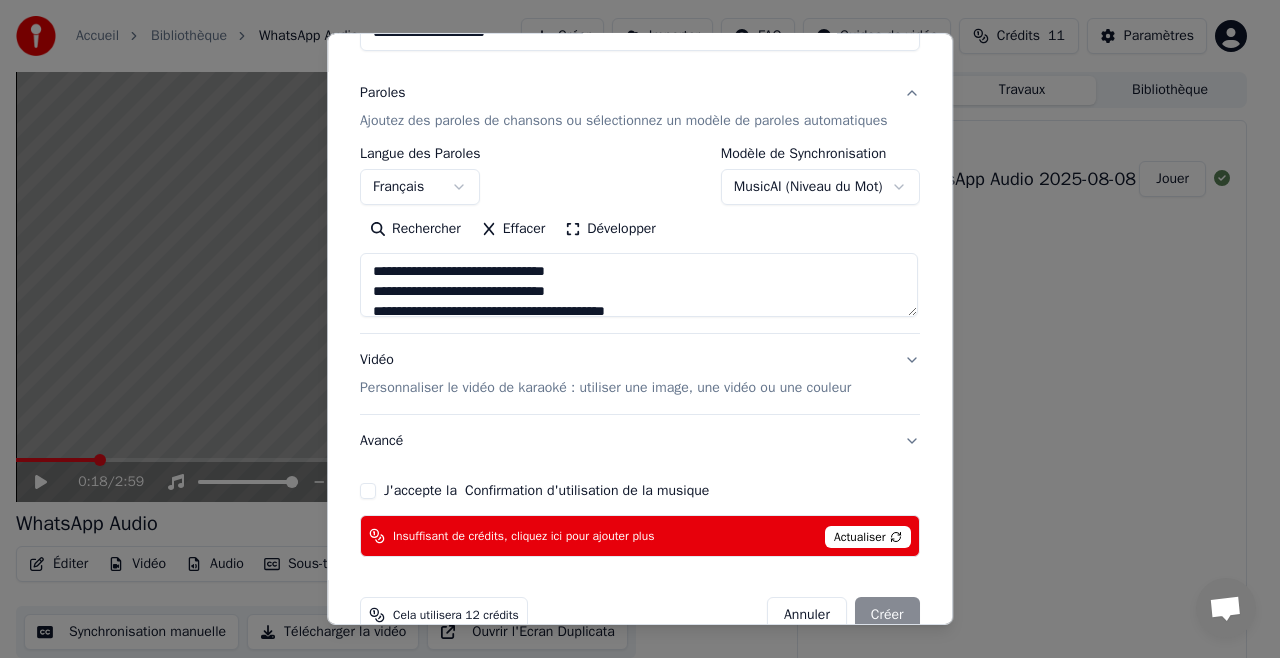 scroll, scrollTop: 553, scrollLeft: 0, axis: vertical 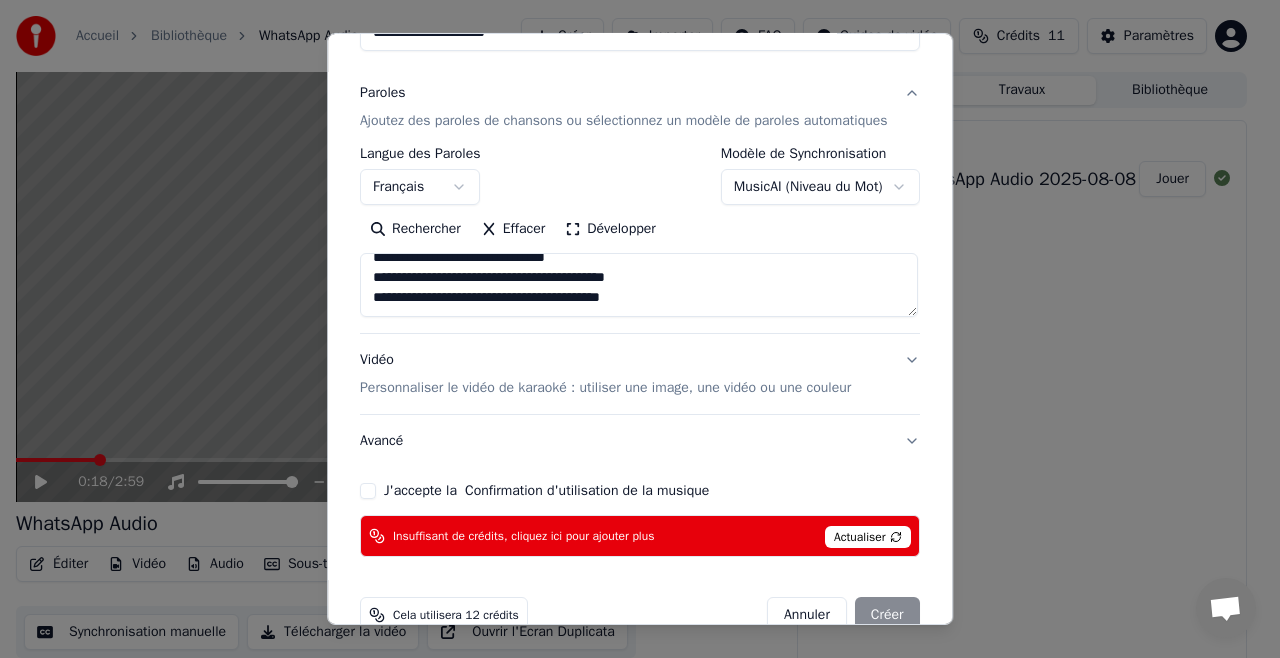 click on "Actualiser" at bounding box center [868, 537] 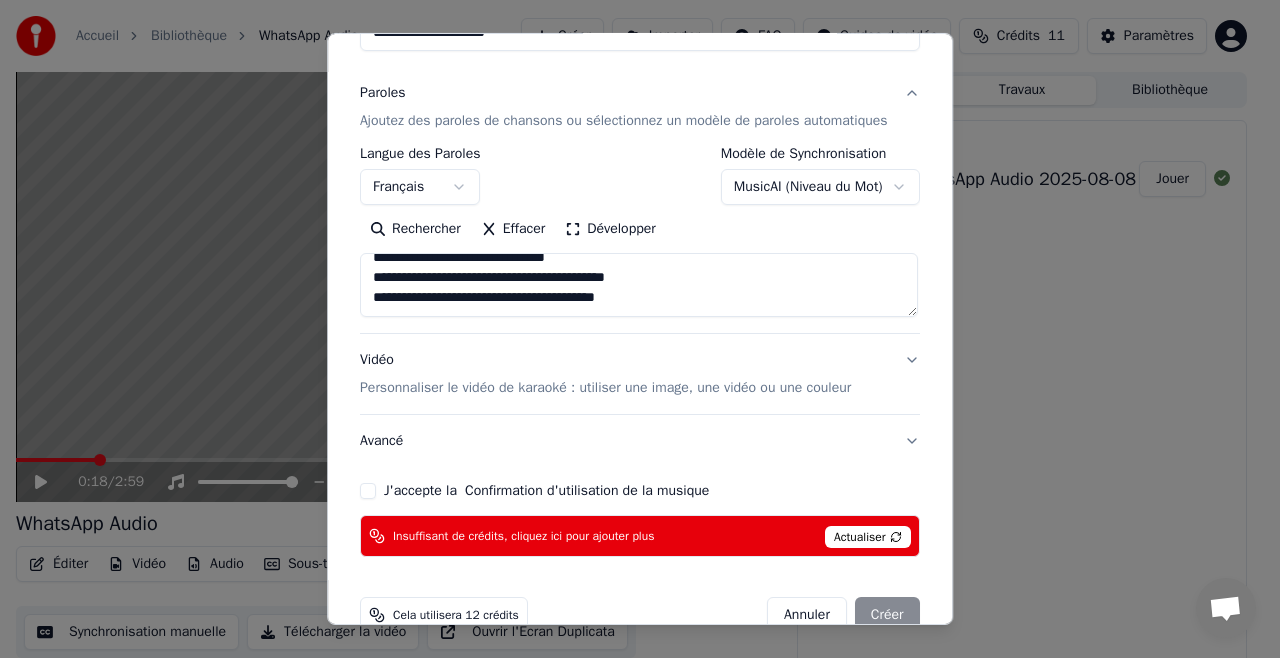 scroll, scrollTop: 533, scrollLeft: 0, axis: vertical 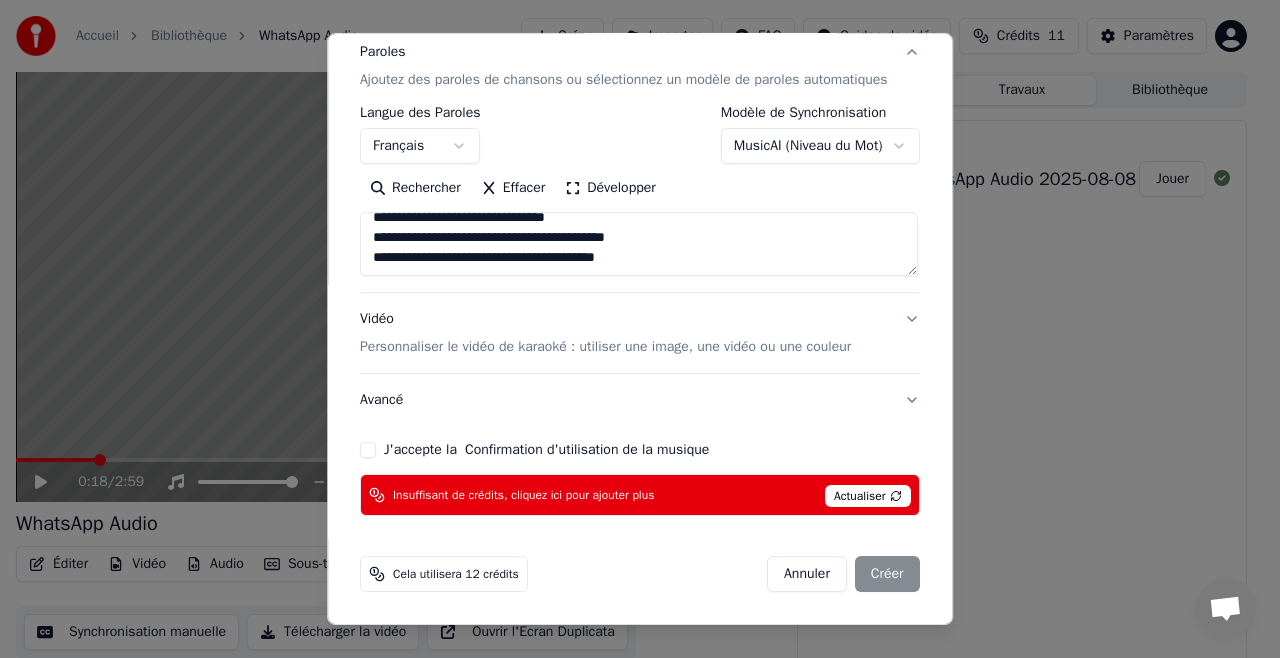 type on "**********" 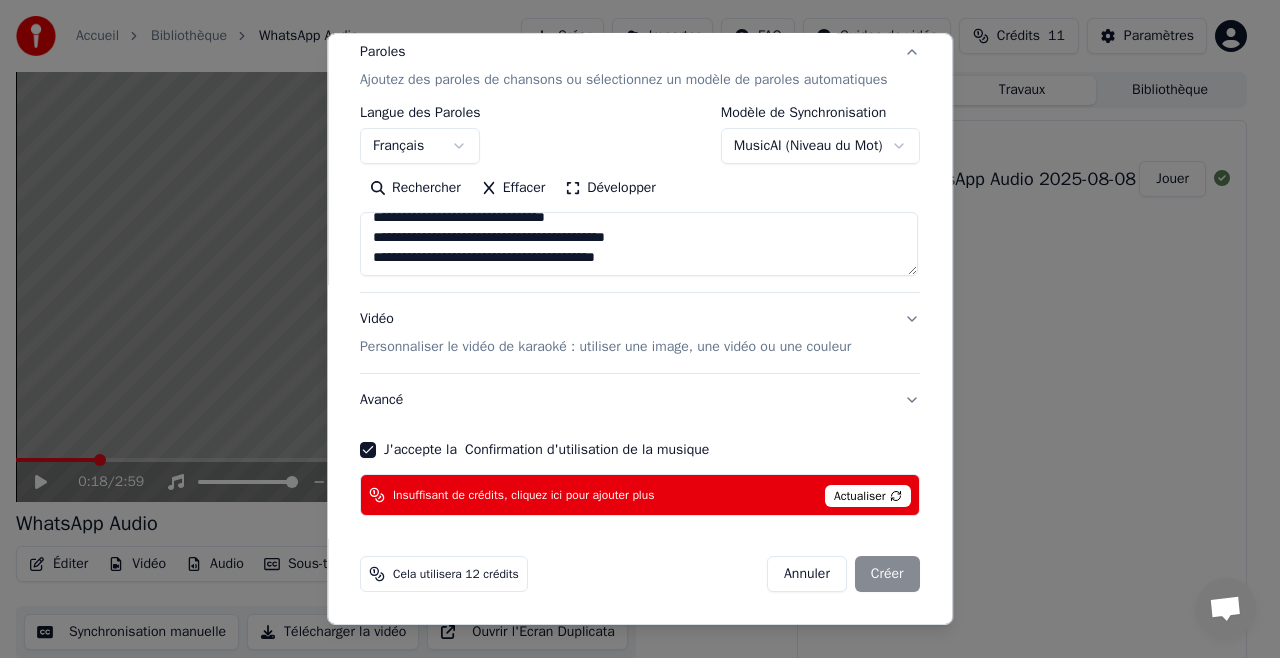 click on "Annuler Créer" at bounding box center [843, 574] 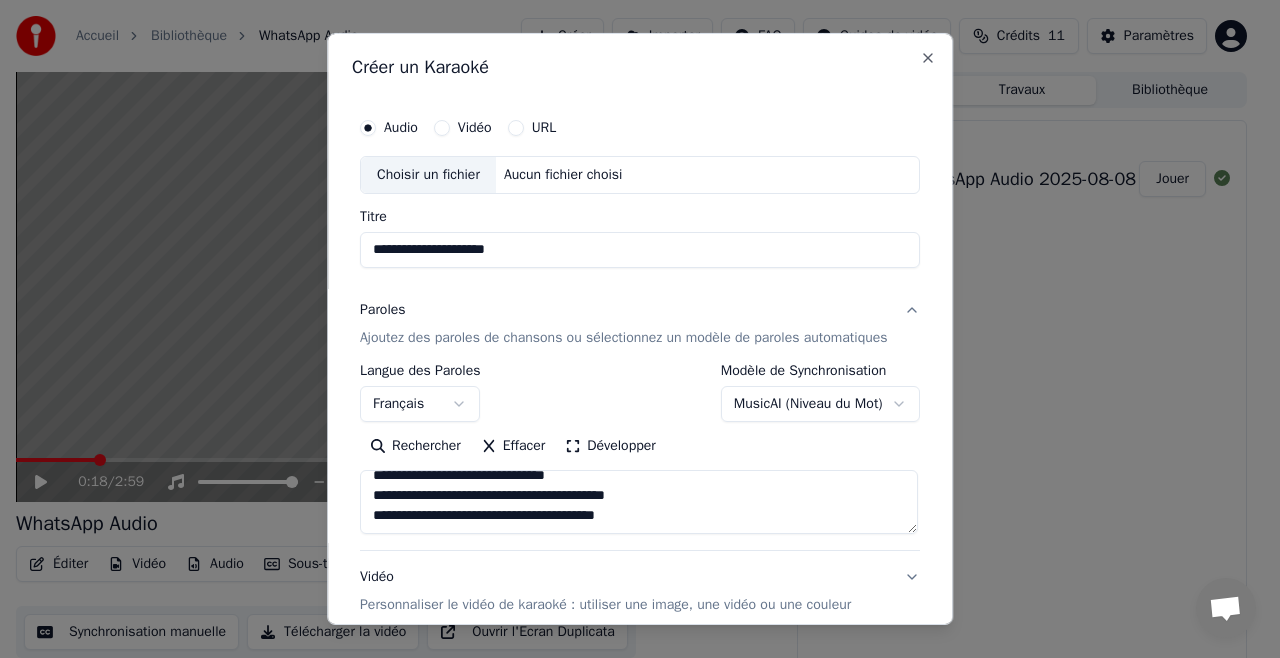 scroll, scrollTop: 275, scrollLeft: 0, axis: vertical 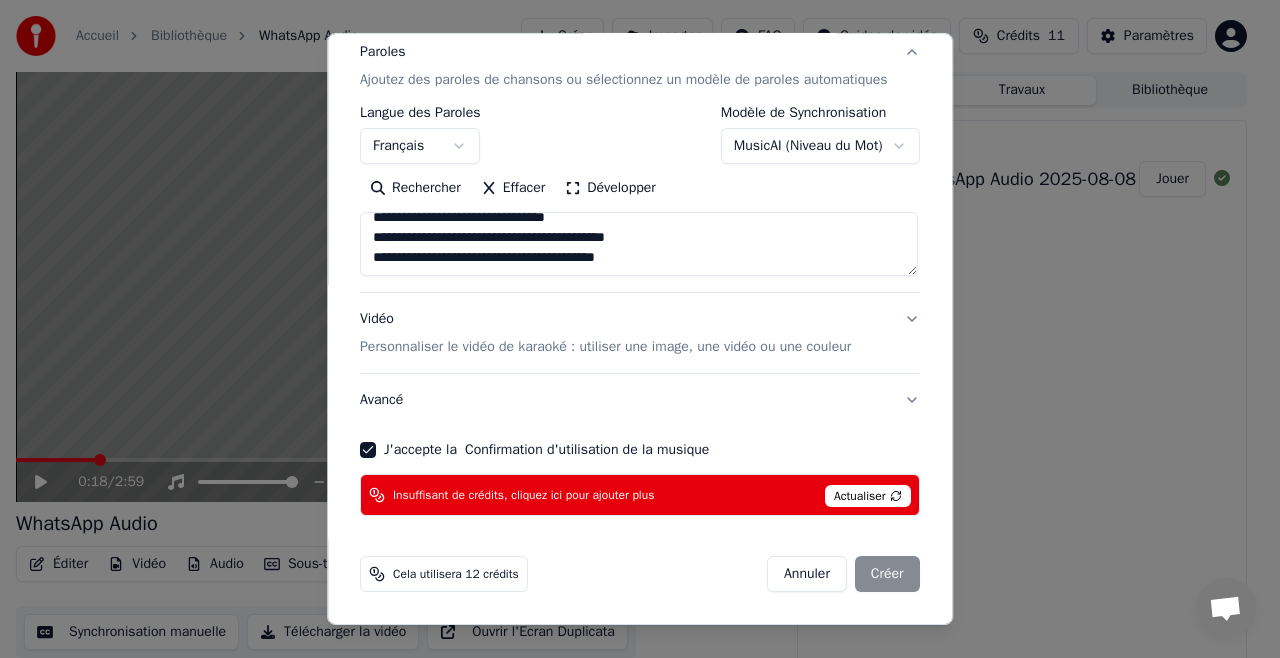 click on "Avancé" at bounding box center [640, 400] 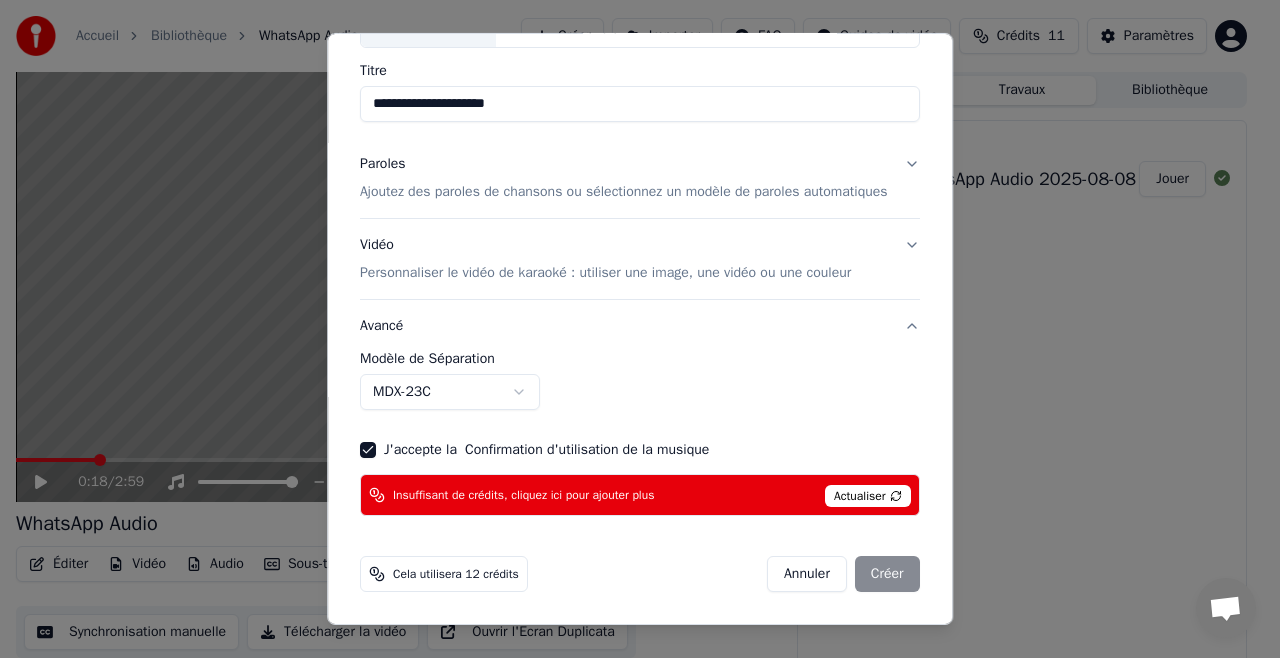 scroll, scrollTop: 164, scrollLeft: 0, axis: vertical 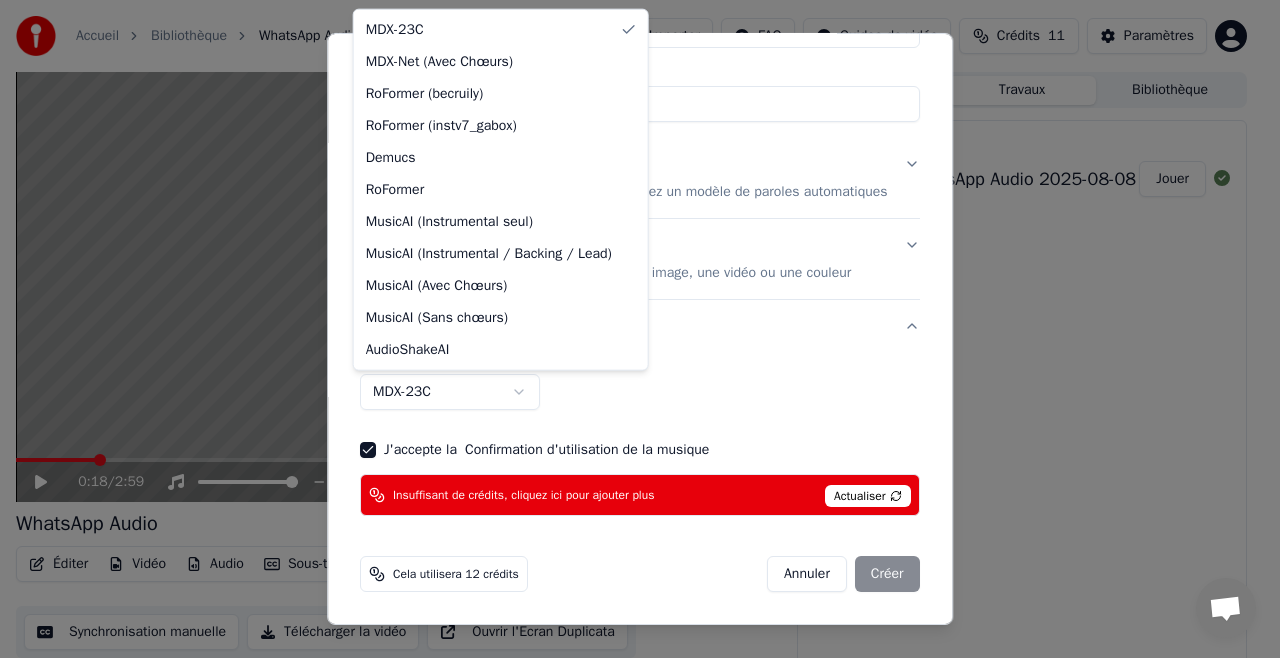 click on "**********" at bounding box center (631, 329) 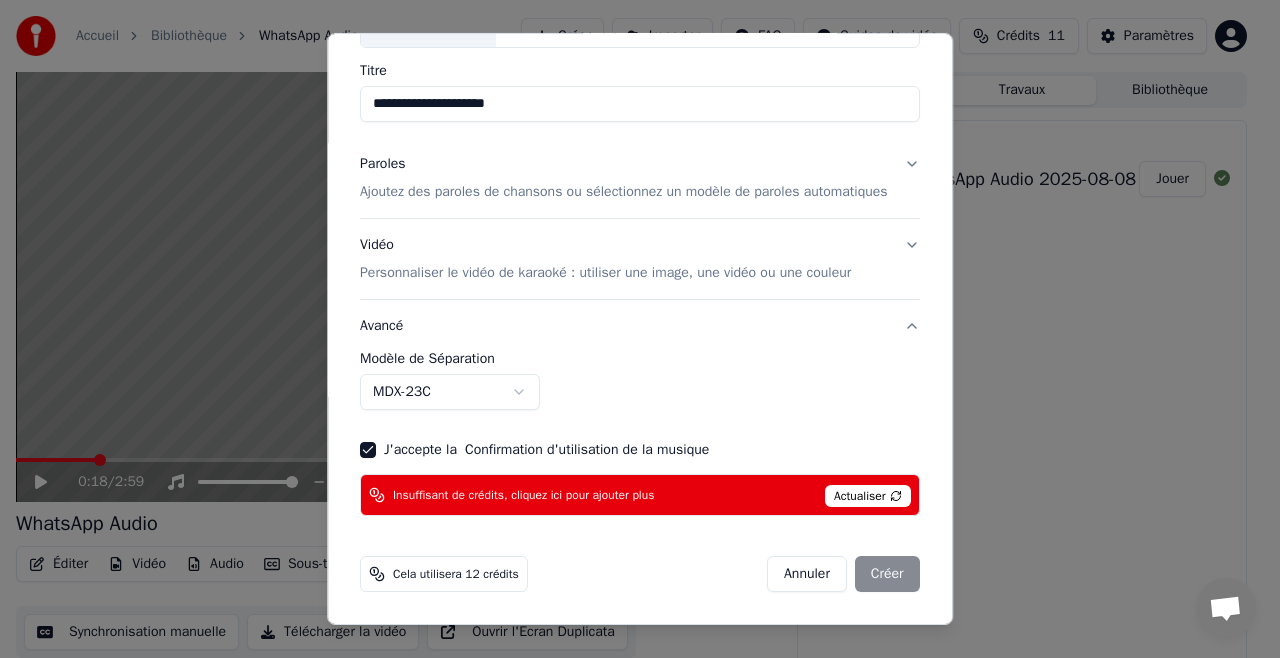 click on "Actualiser" at bounding box center [868, 496] 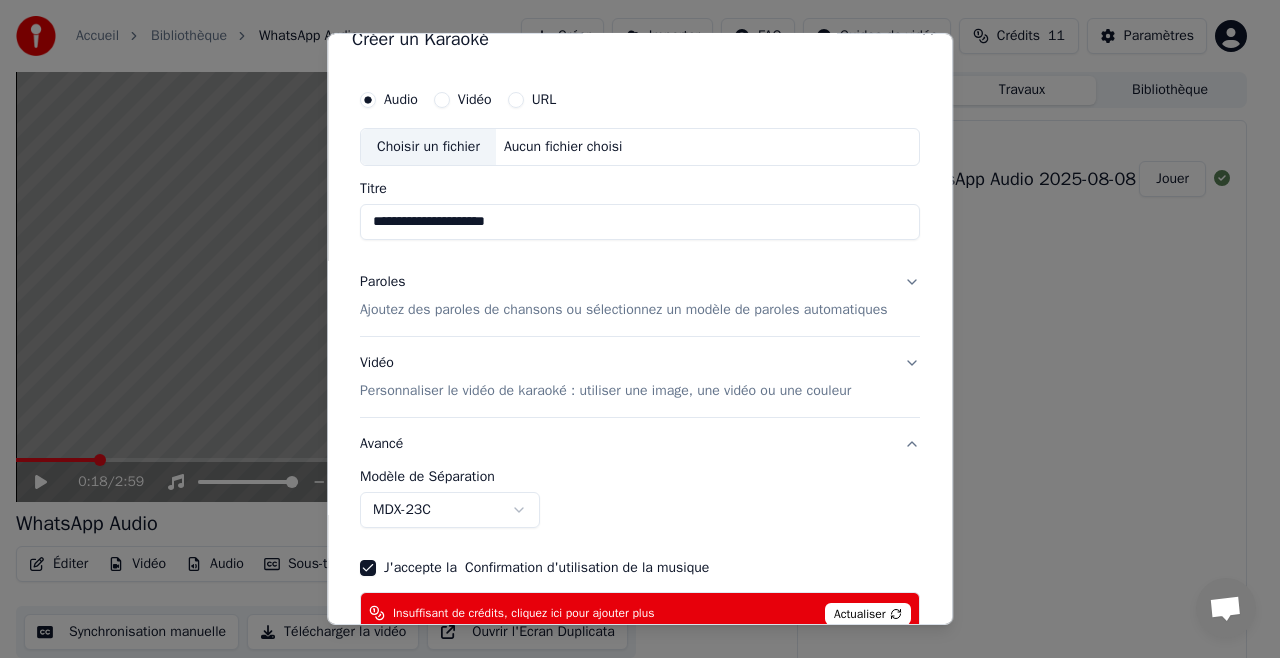 scroll, scrollTop: 0, scrollLeft: 0, axis: both 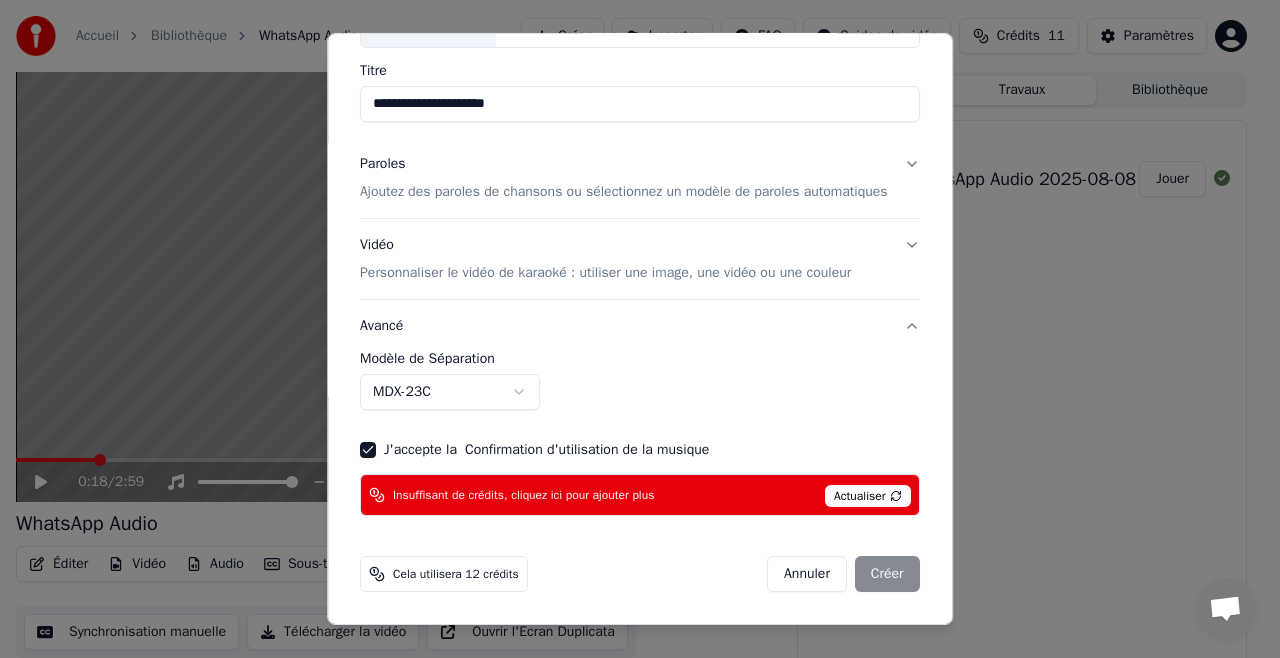 click on "Cela utilisera 12 crédits" at bounding box center [456, 574] 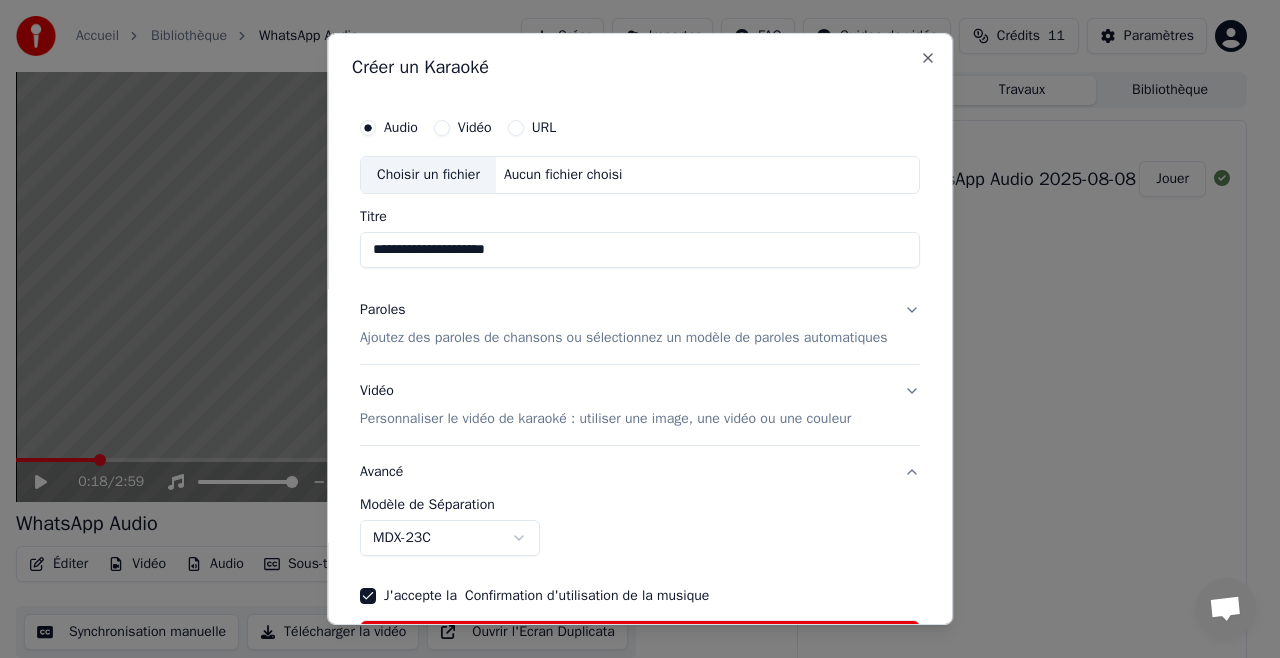 click on "Vidéo" at bounding box center (442, 128) 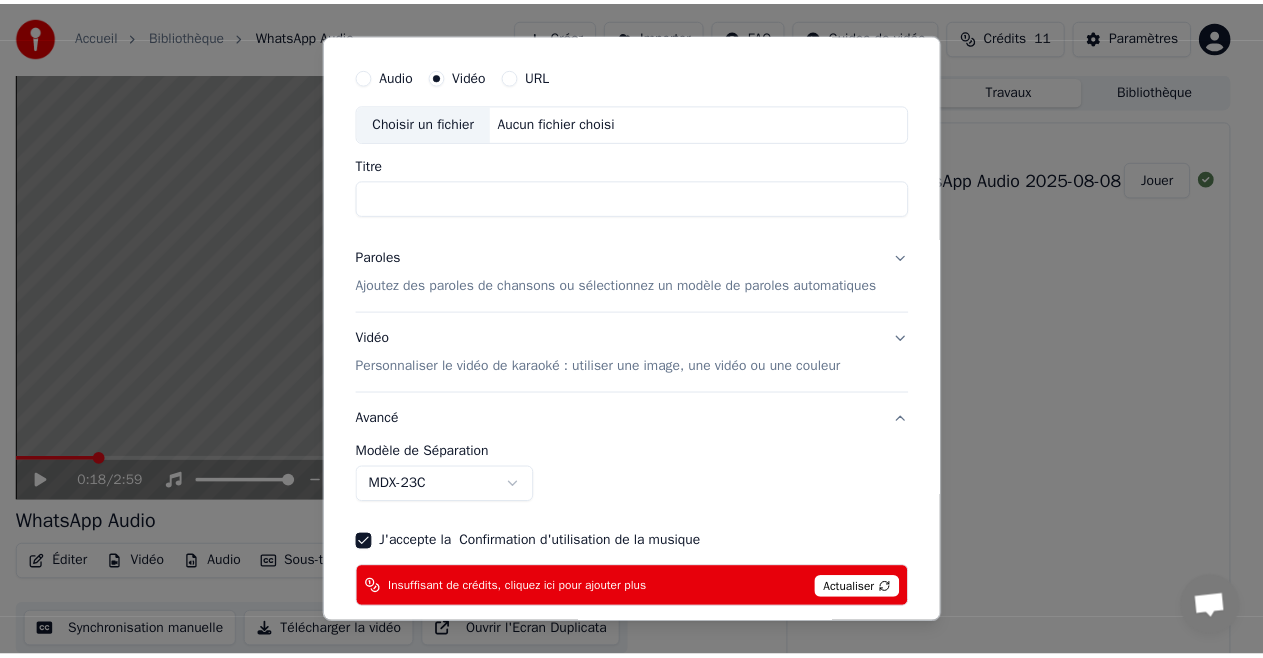 scroll, scrollTop: 0, scrollLeft: 0, axis: both 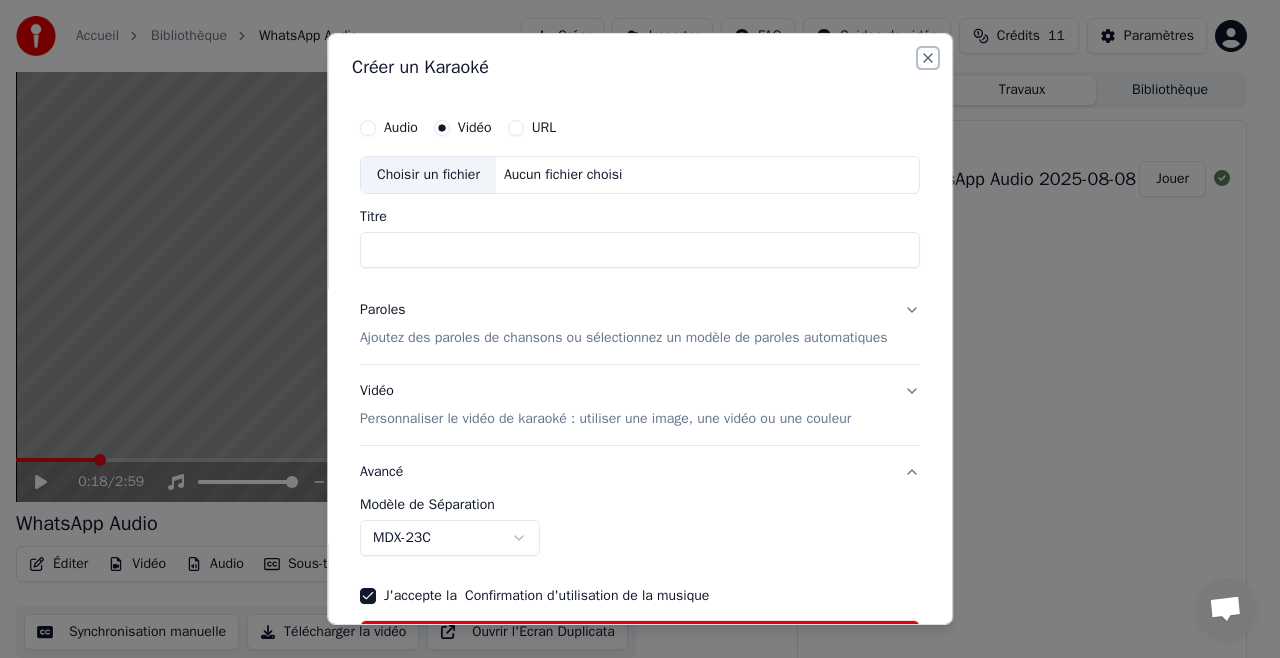 click on "Close" at bounding box center [928, 58] 